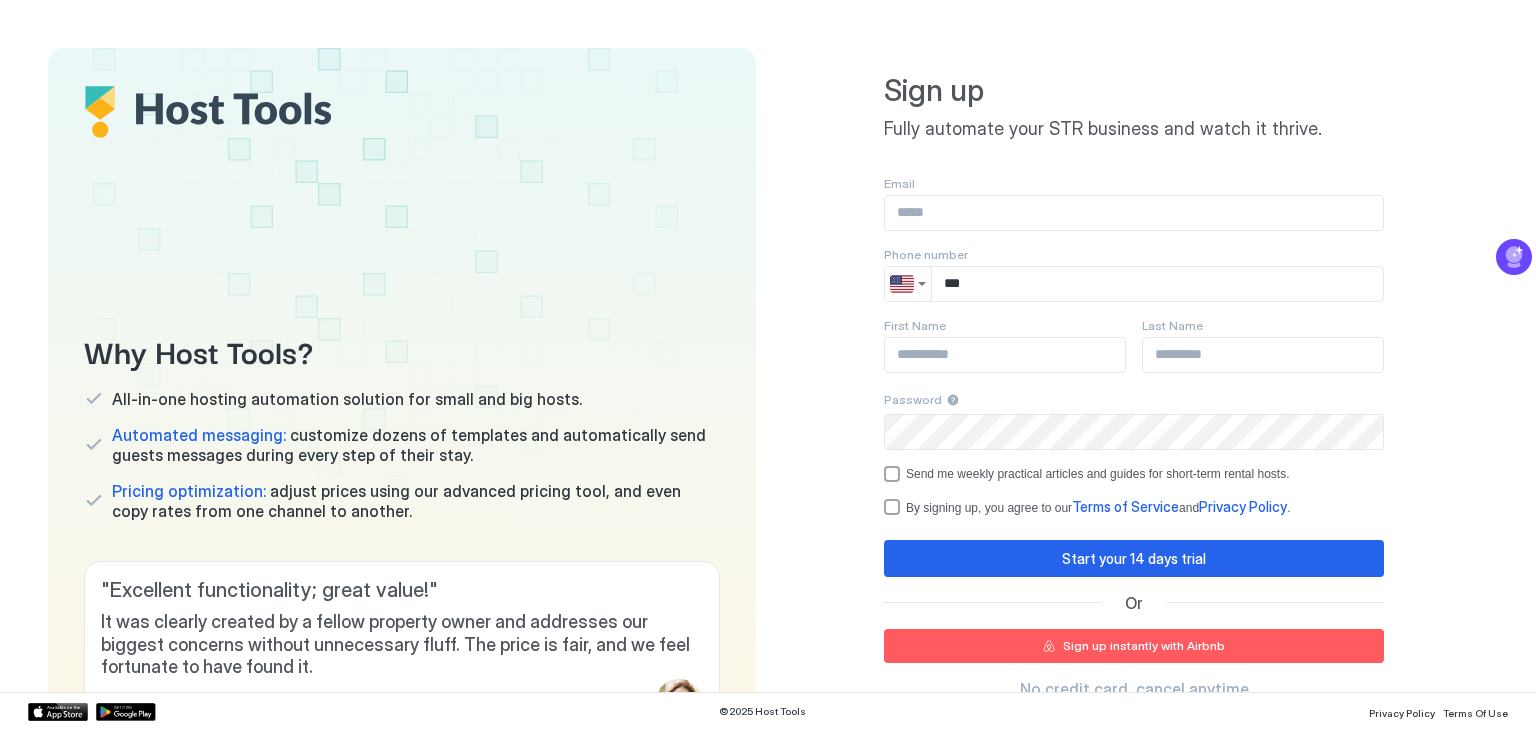 scroll, scrollTop: 0, scrollLeft: 0, axis: both 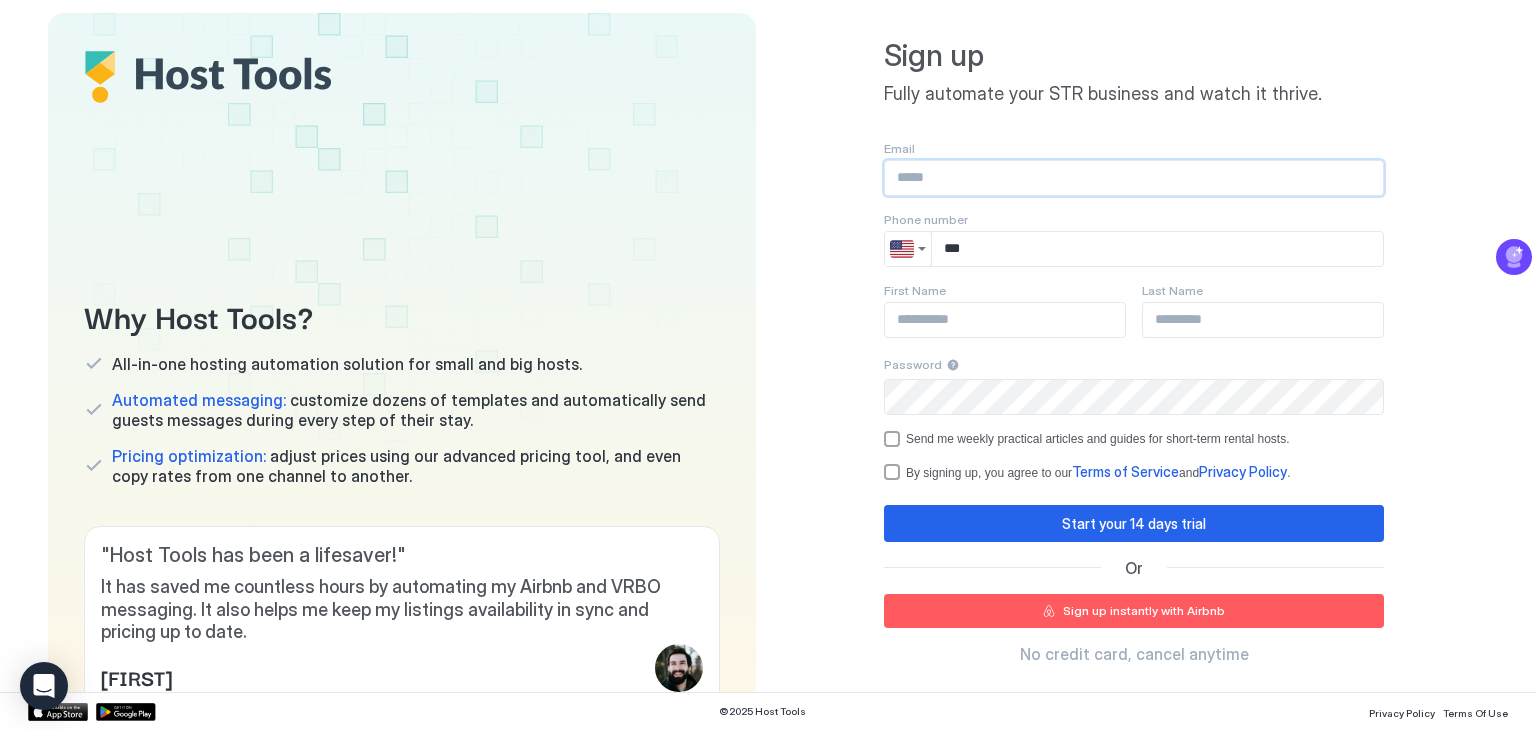 click at bounding box center [1134, 178] 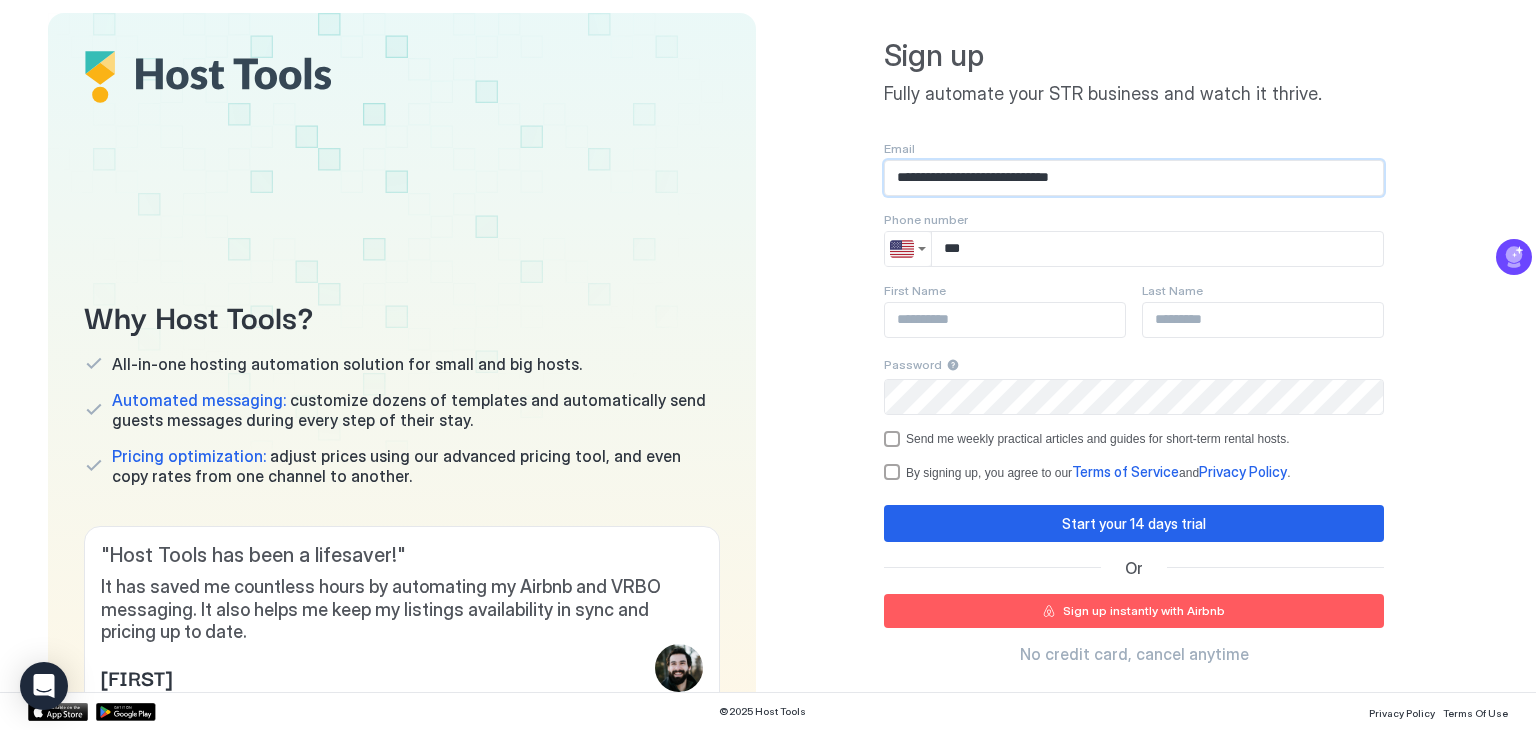 type on "*******" 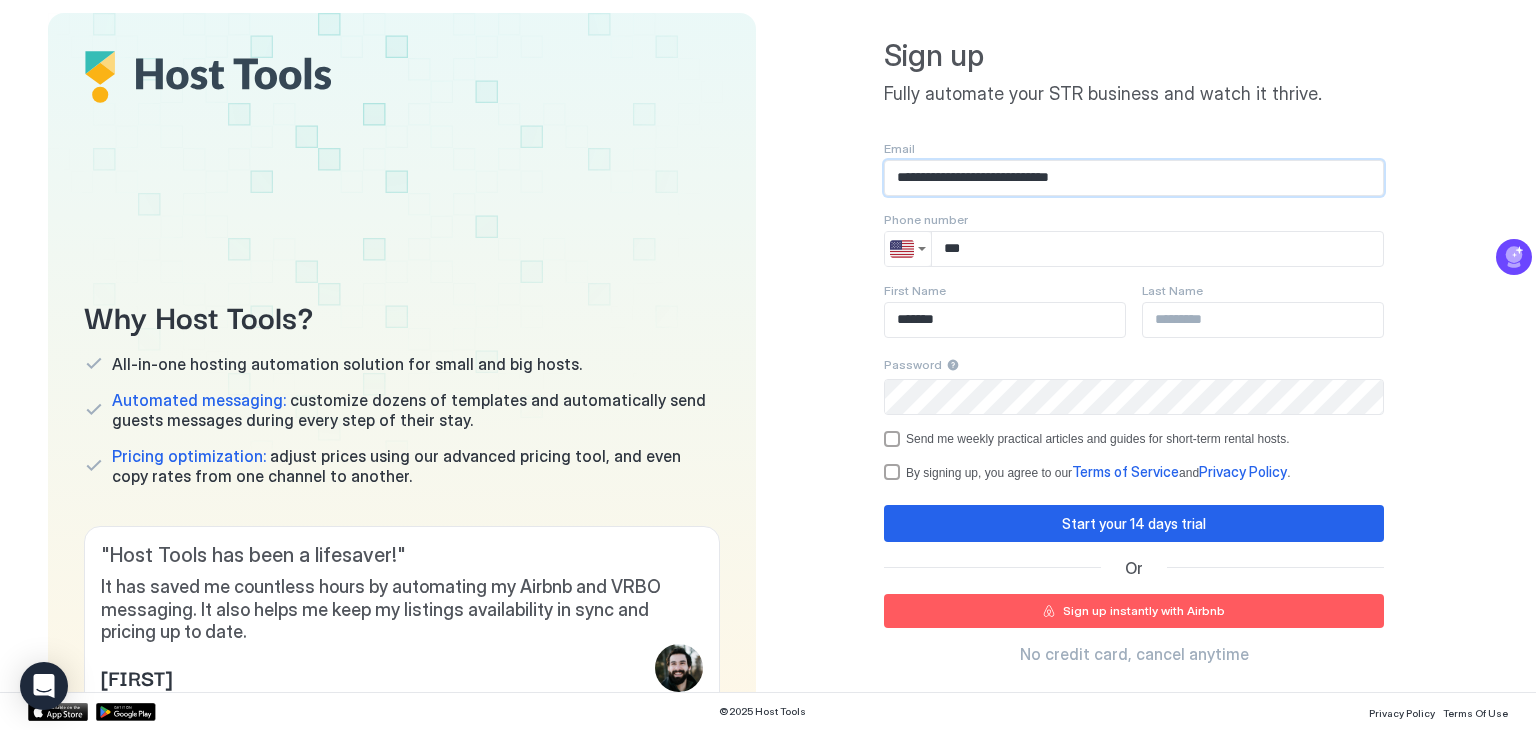 type on "******" 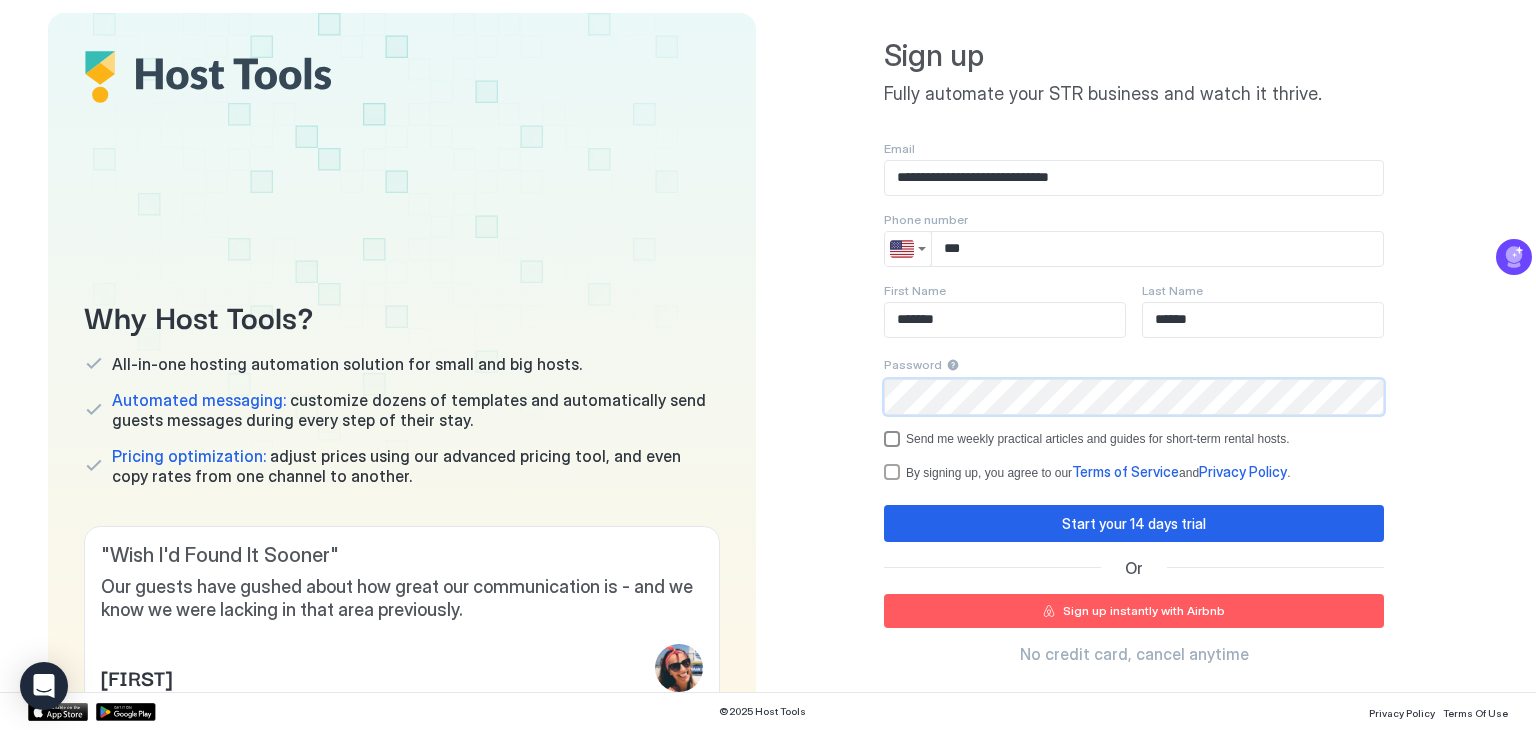 click on "Send me weekly practical articles and guides for short-term rental hosts." at bounding box center (1134, 439) 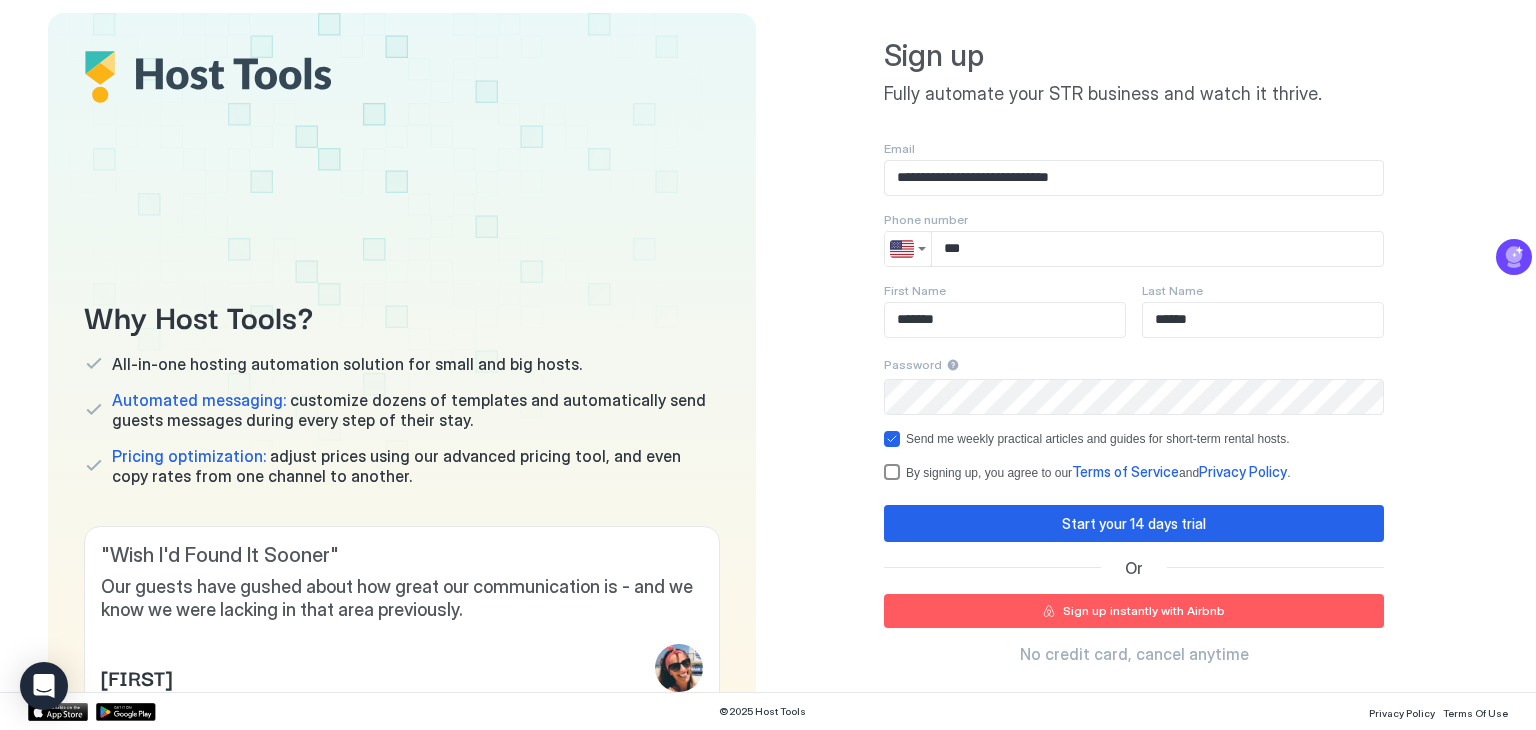 click at bounding box center (892, 472) 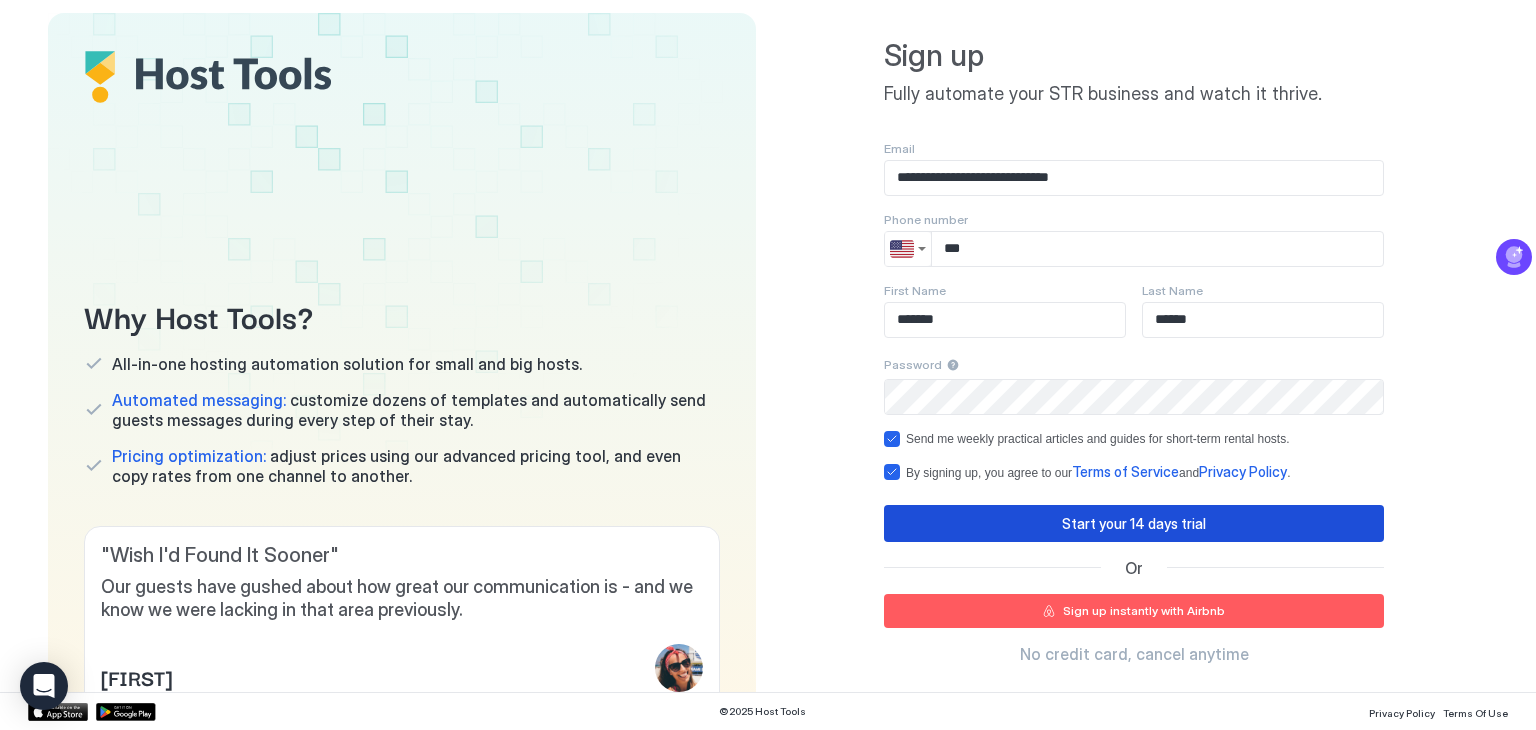 click on "Start your 14 days trial" at bounding box center (1134, 523) 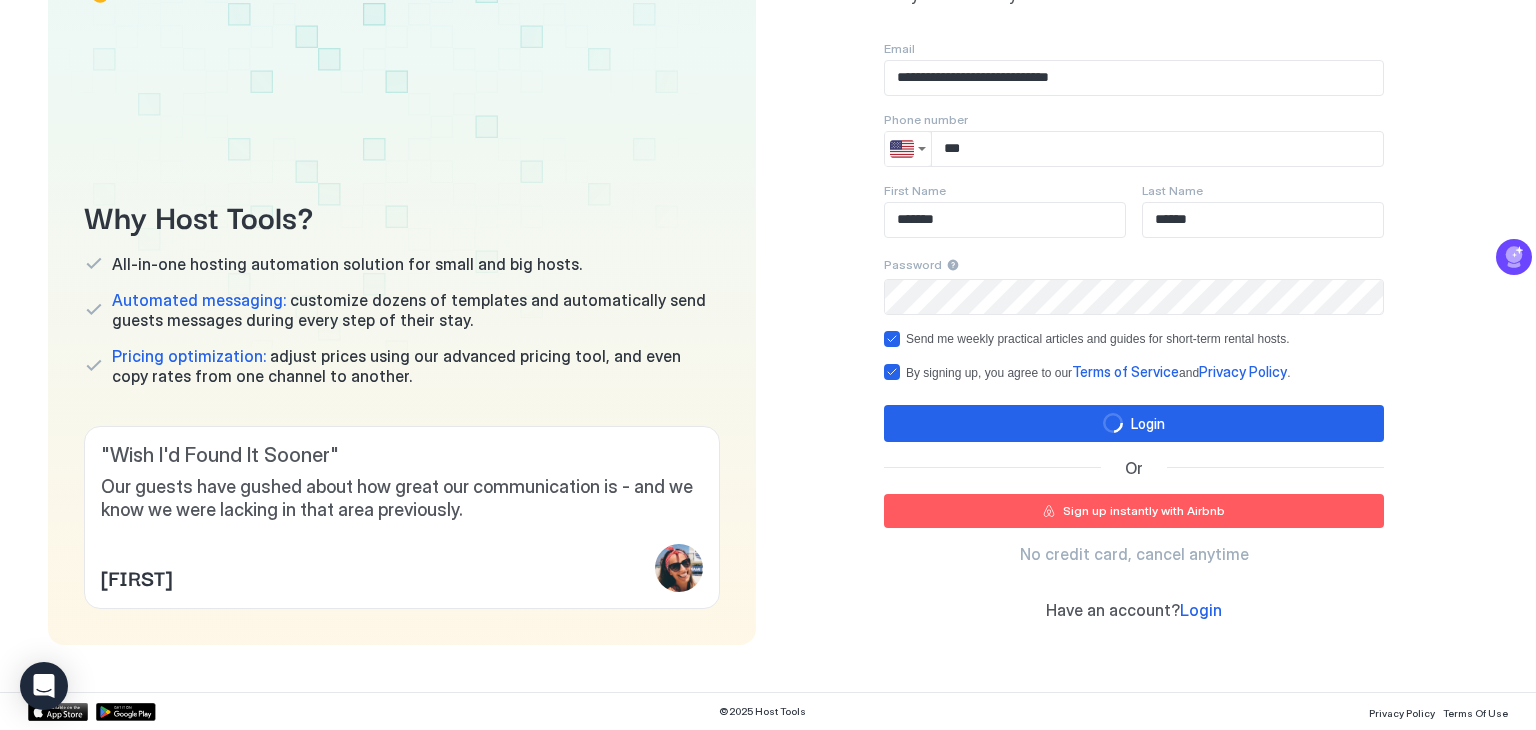 scroll, scrollTop: 0, scrollLeft: 0, axis: both 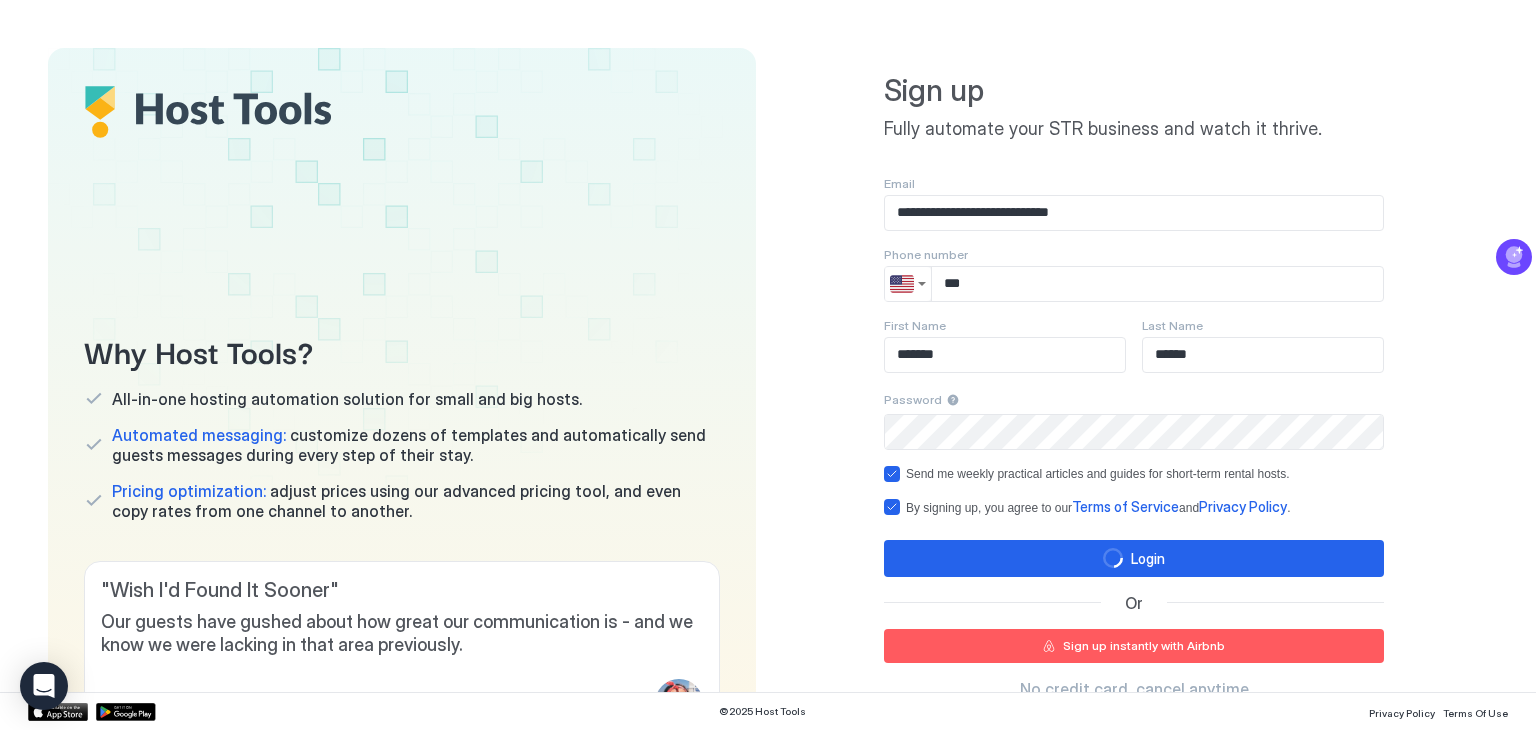 type 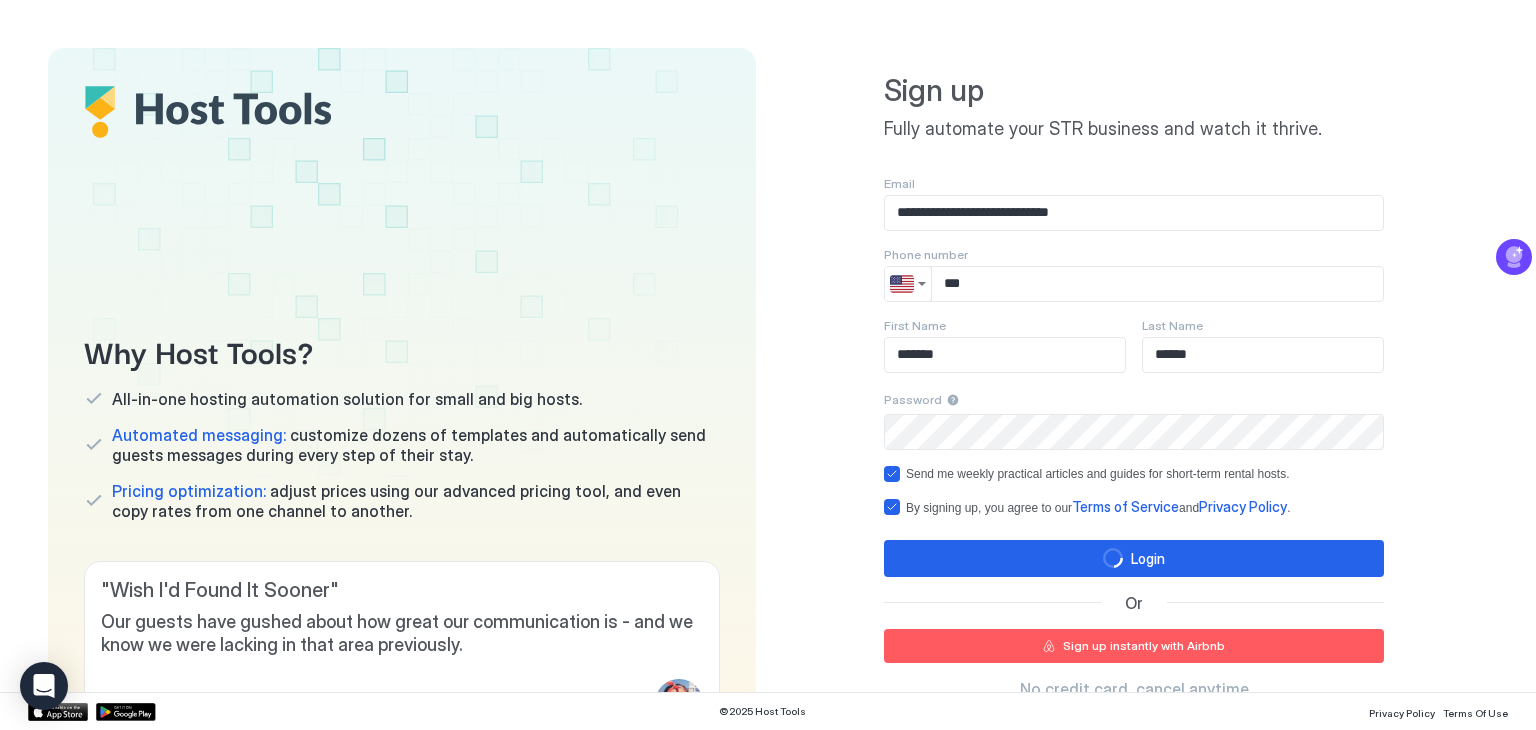 type 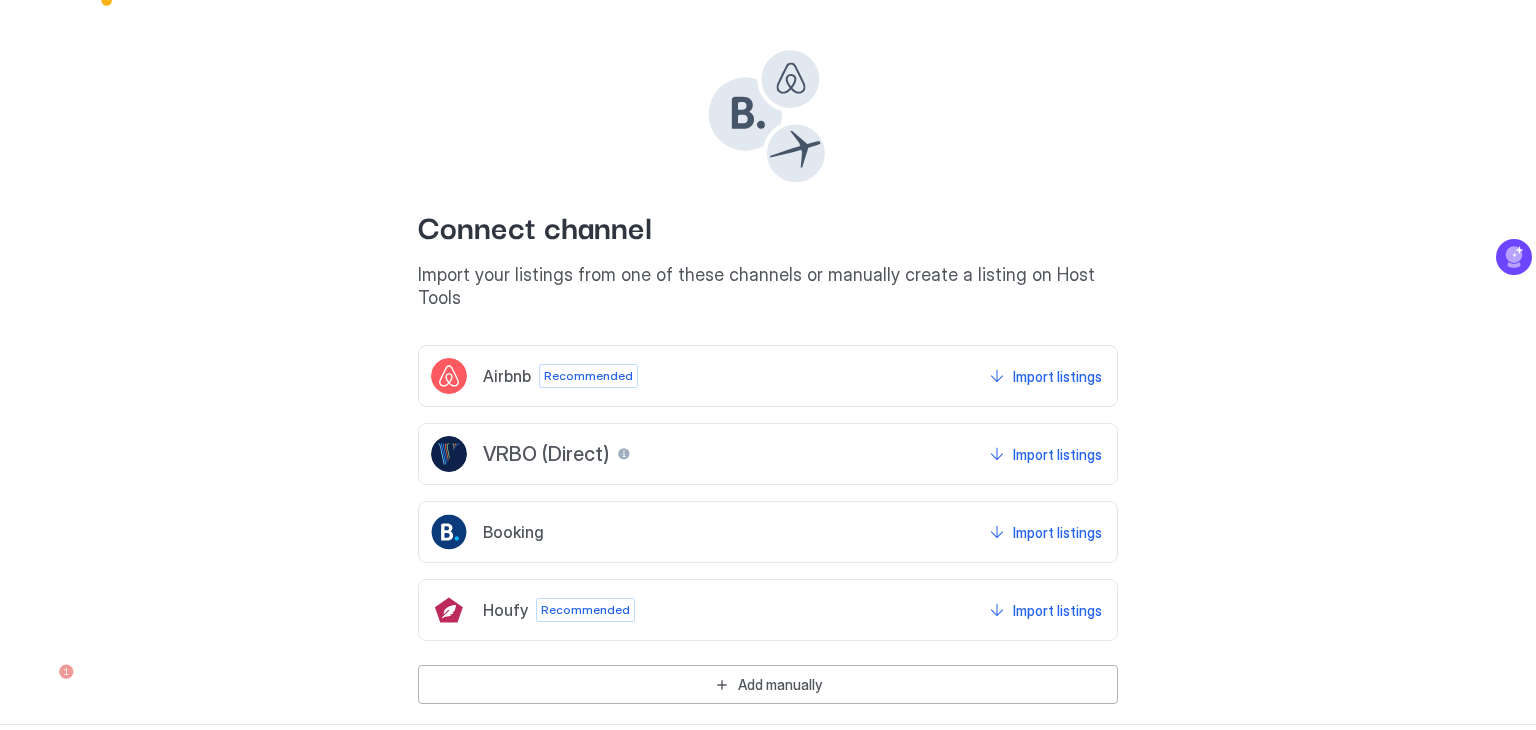 scroll, scrollTop: 80, scrollLeft: 0, axis: vertical 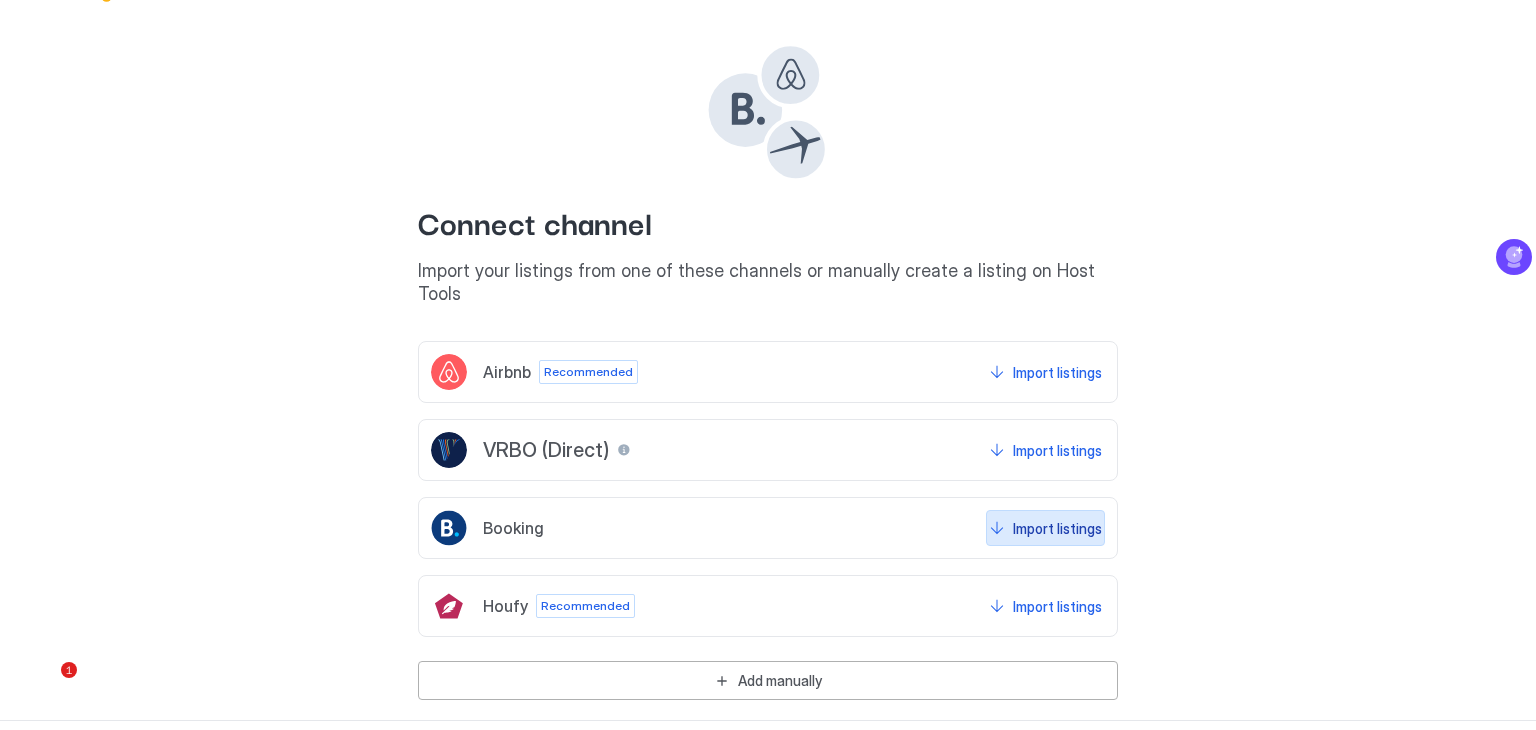 click on "Import listings" at bounding box center [1057, 528] 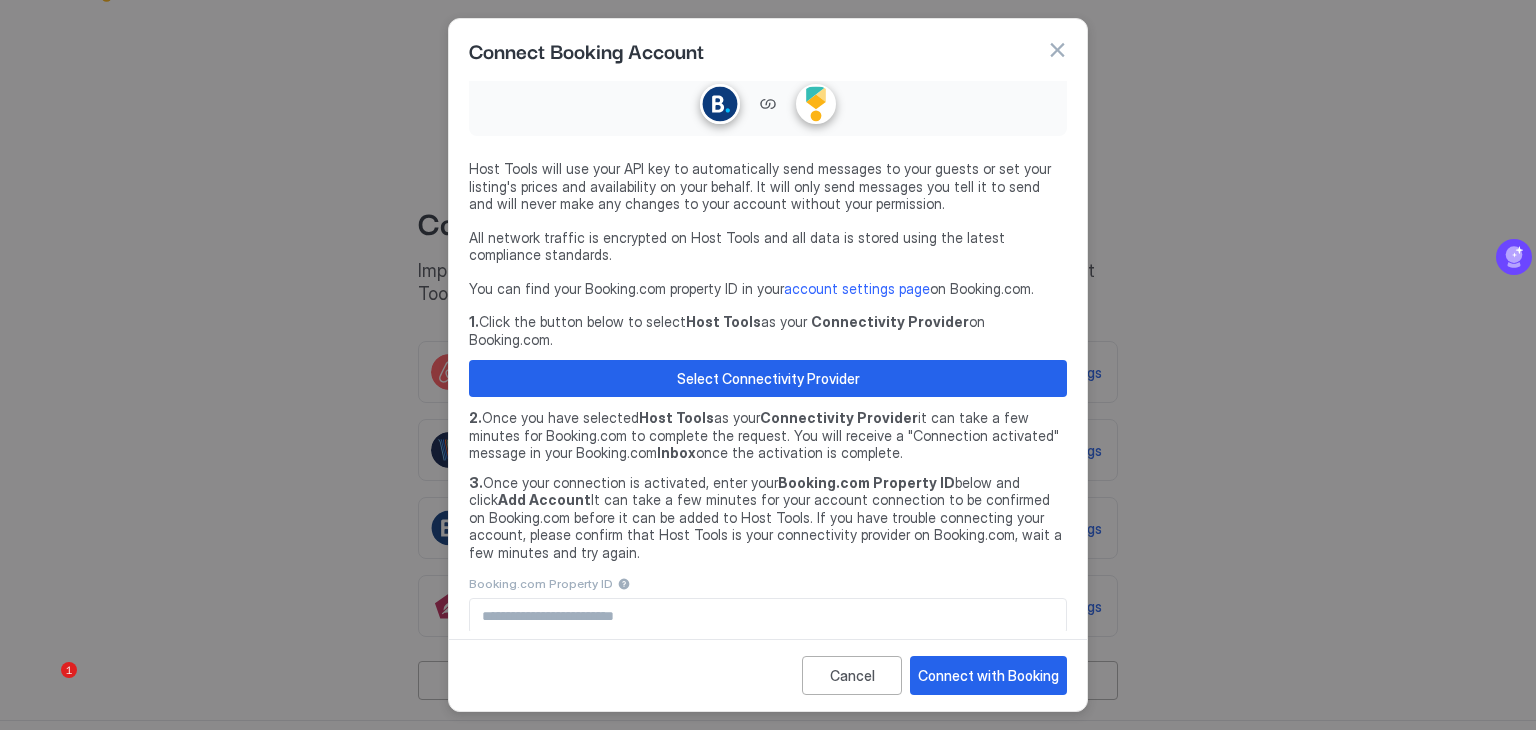 scroll, scrollTop: 21, scrollLeft: 0, axis: vertical 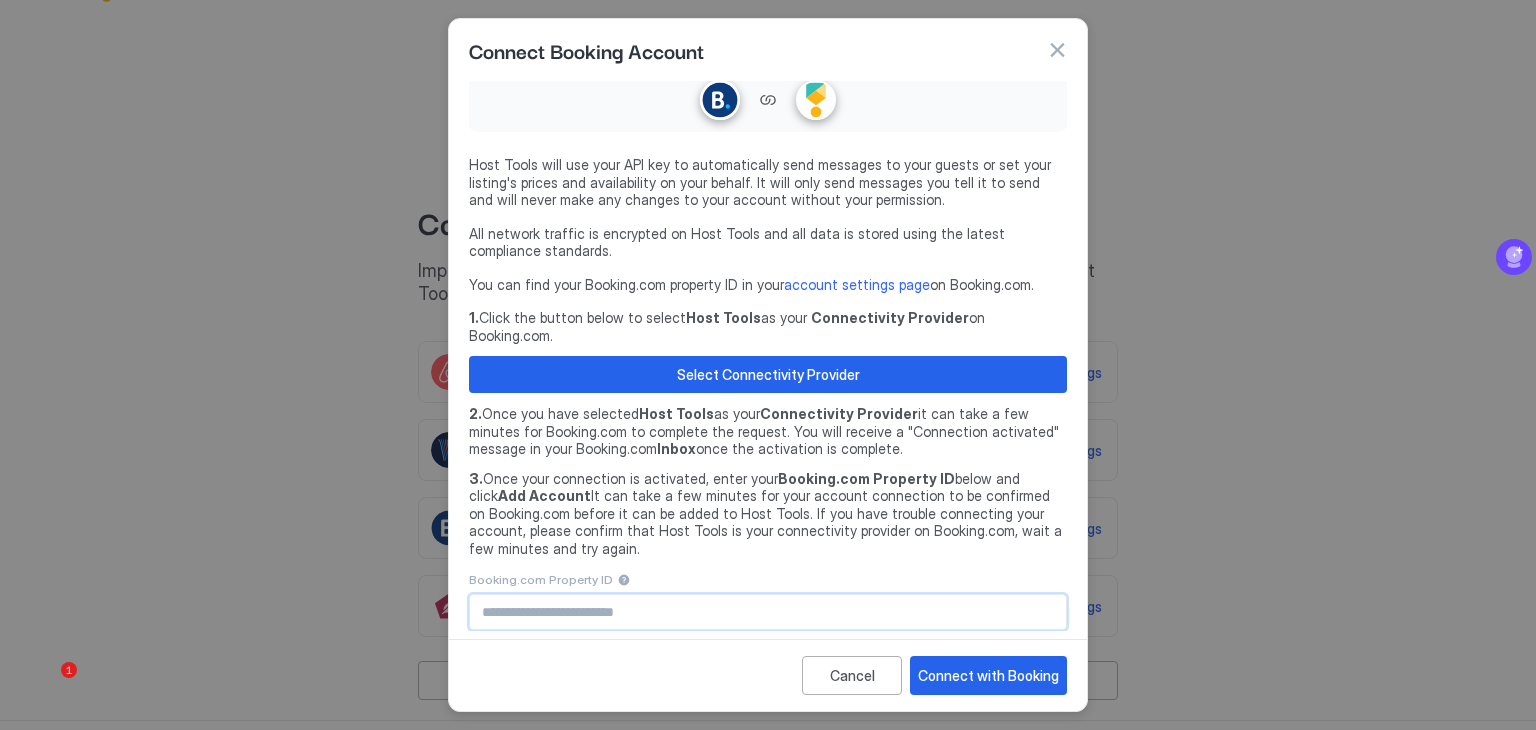click at bounding box center [768, 612] 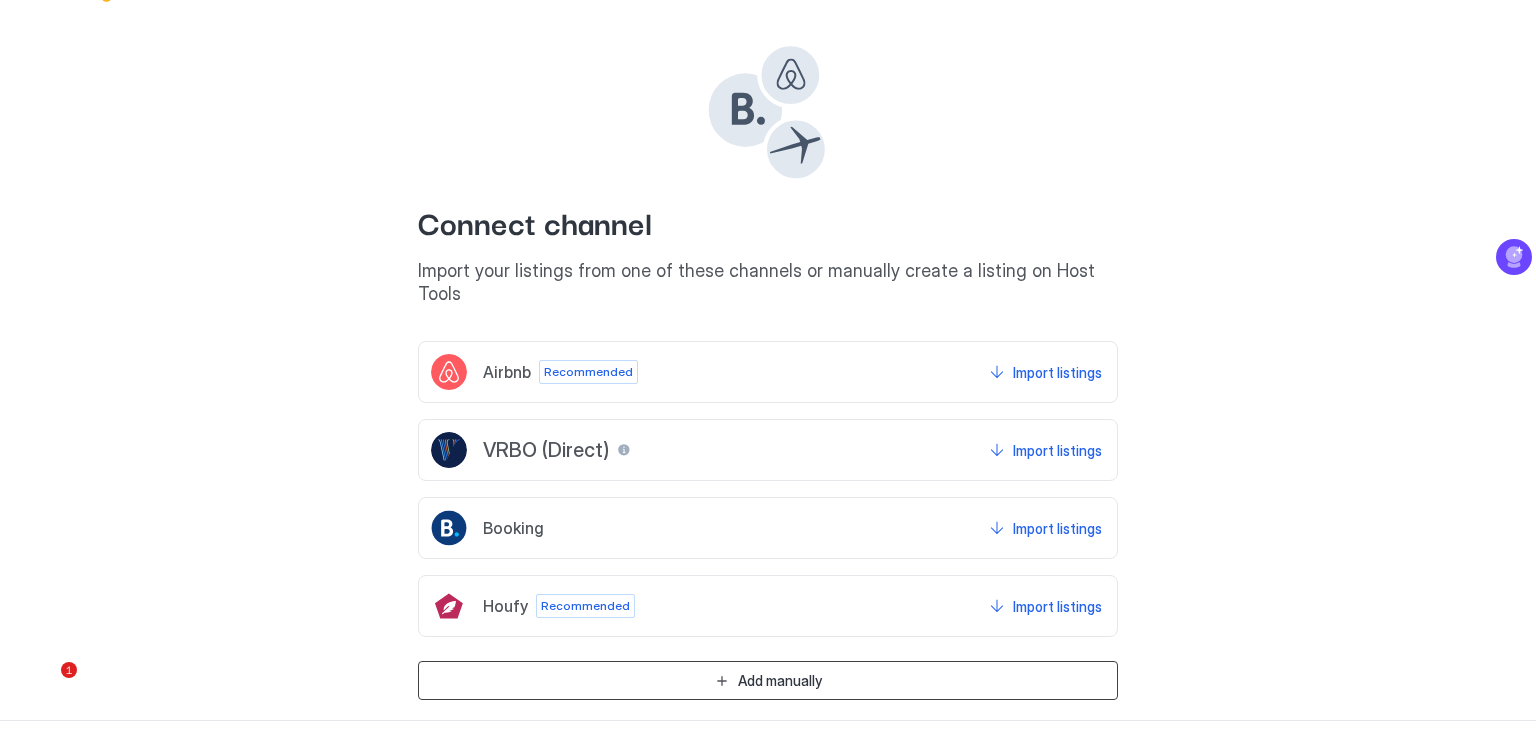 click on "Add manually" at bounding box center (768, 680) 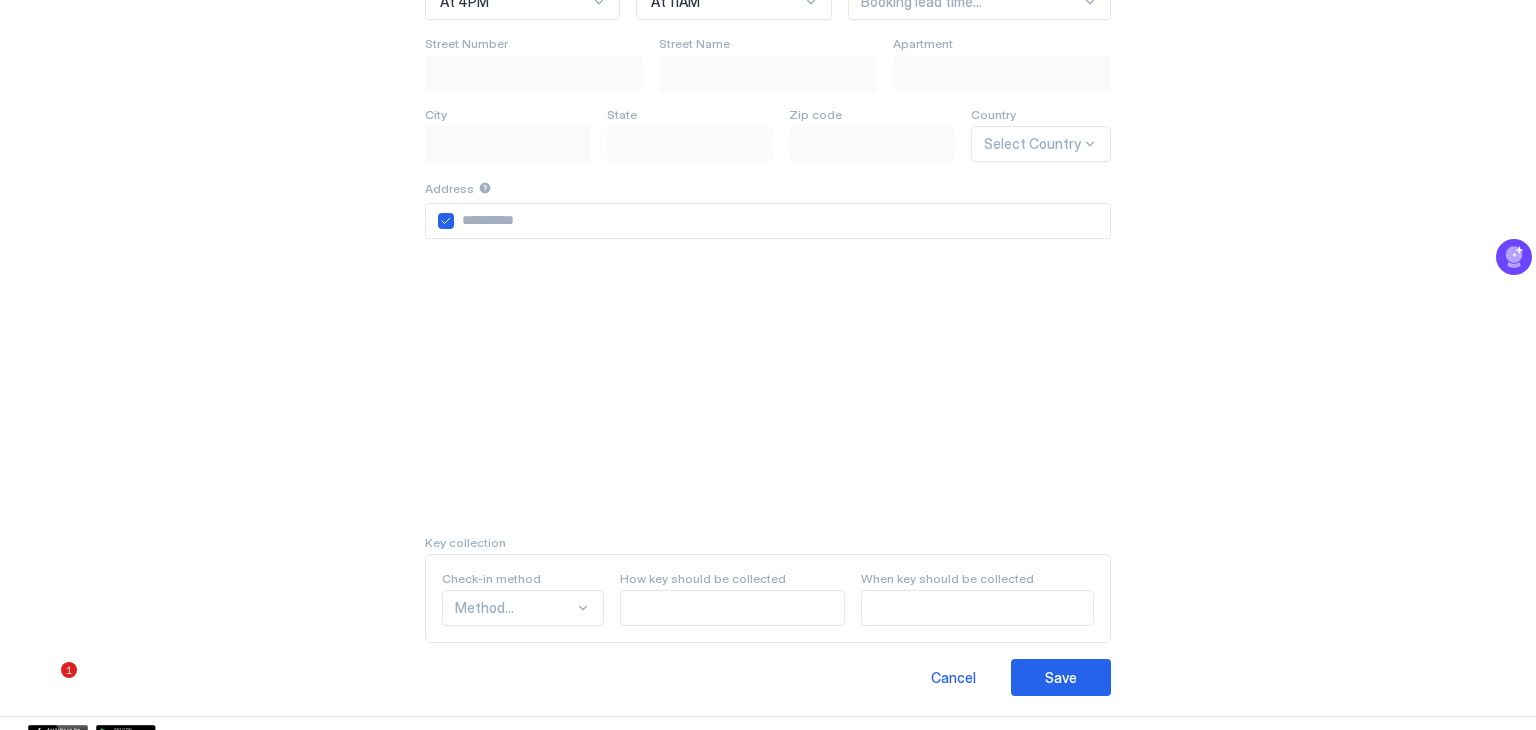 scroll, scrollTop: 519, scrollLeft: 0, axis: vertical 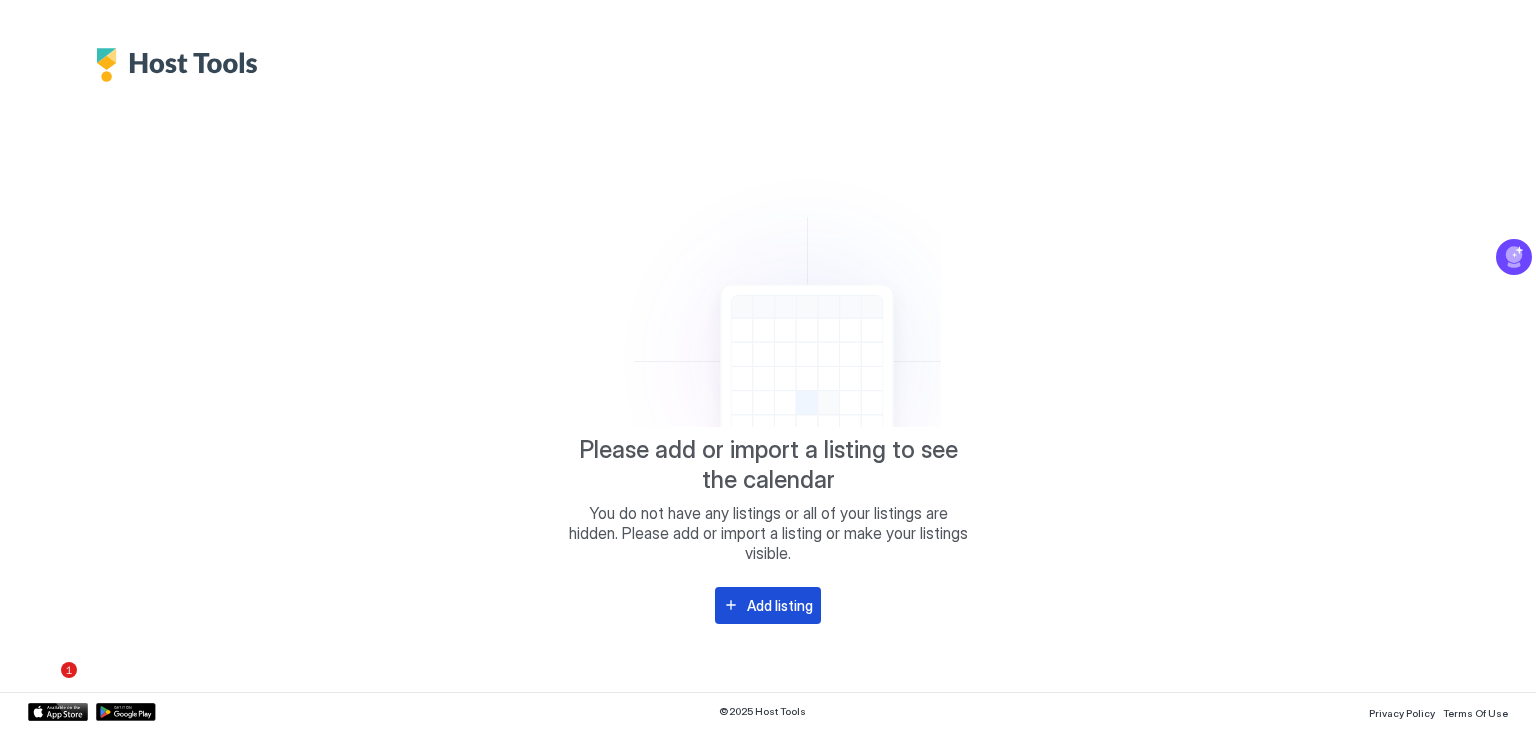 click on "Add listing" at bounding box center [780, 605] 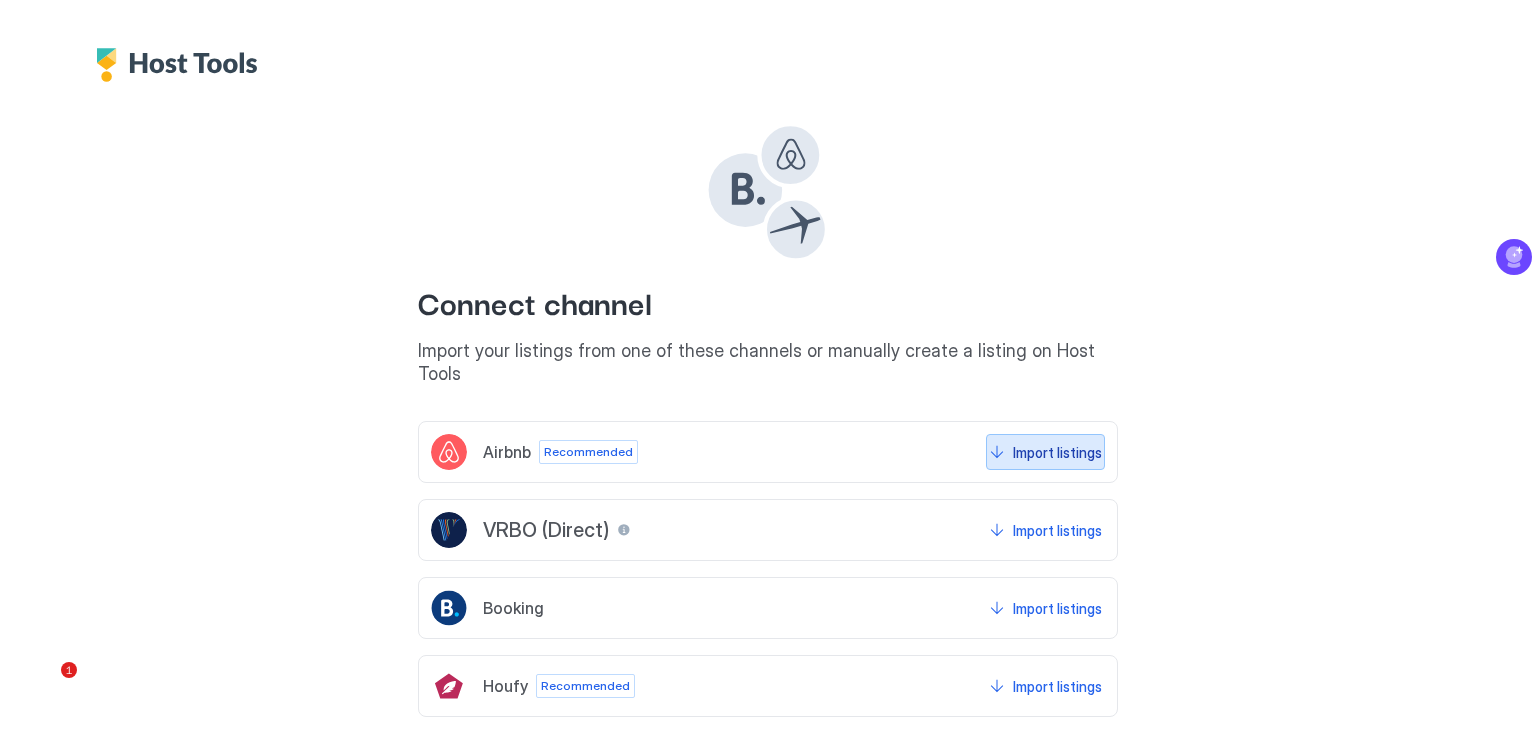 click on "Import listings" at bounding box center (1057, 452) 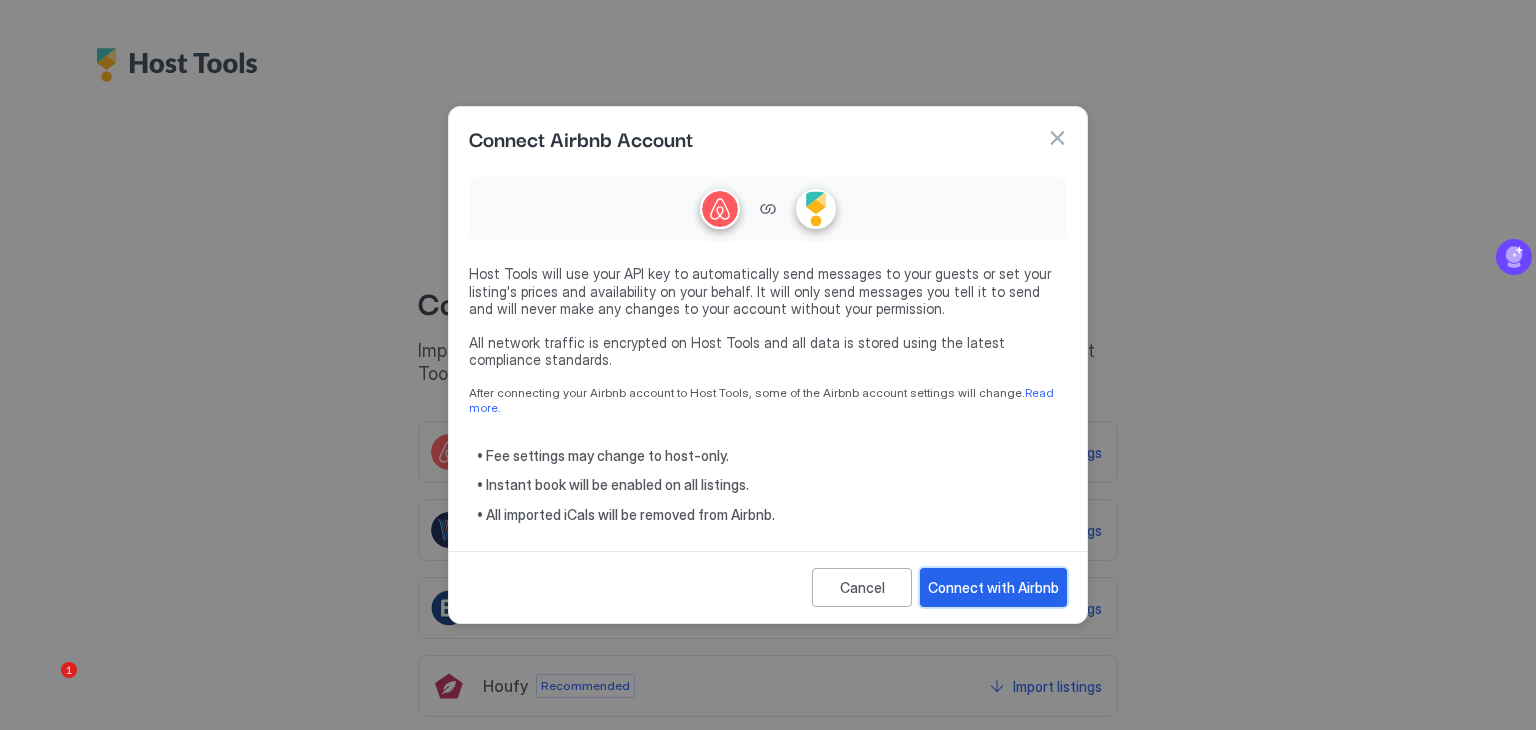 click on "Connect with Airbnb" at bounding box center (993, 587) 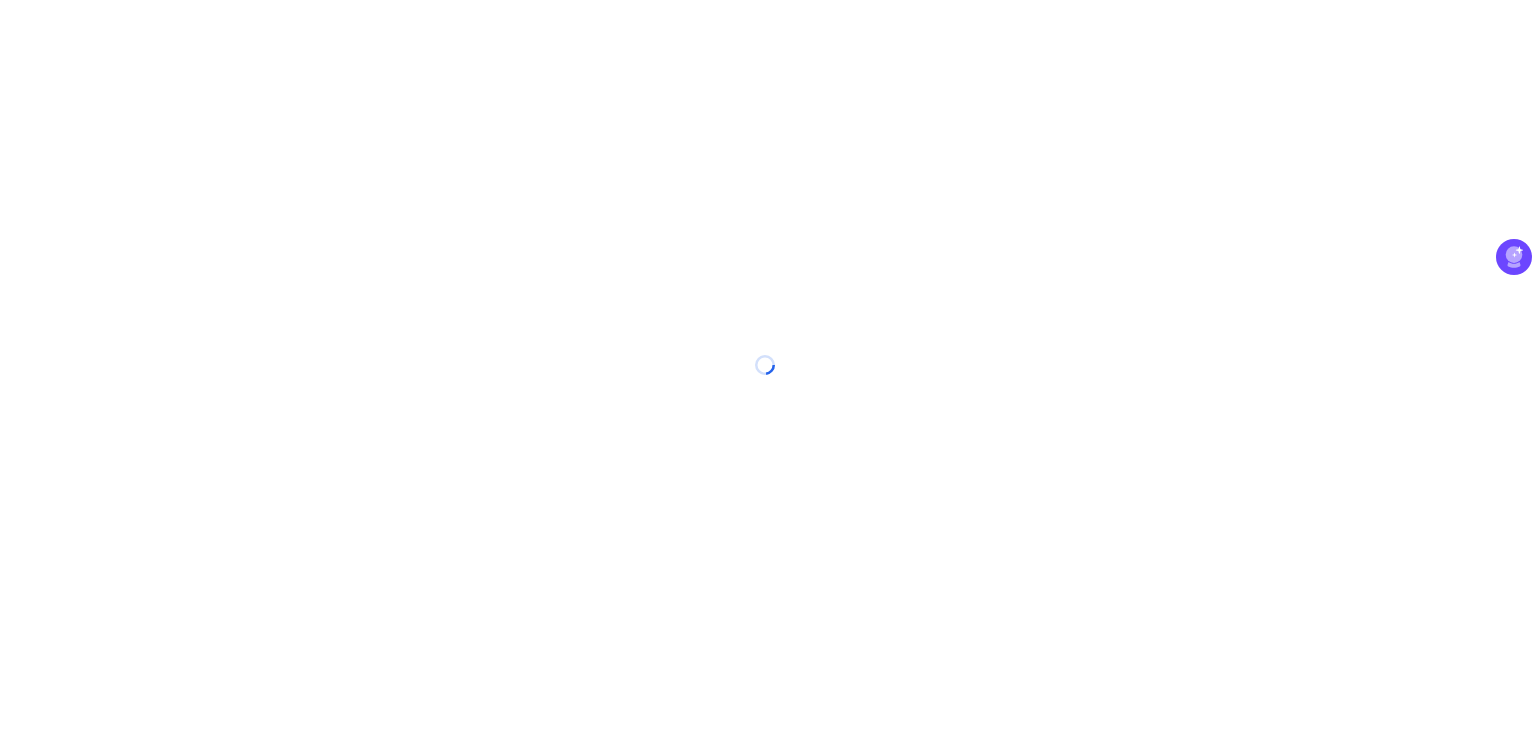 scroll, scrollTop: 0, scrollLeft: 0, axis: both 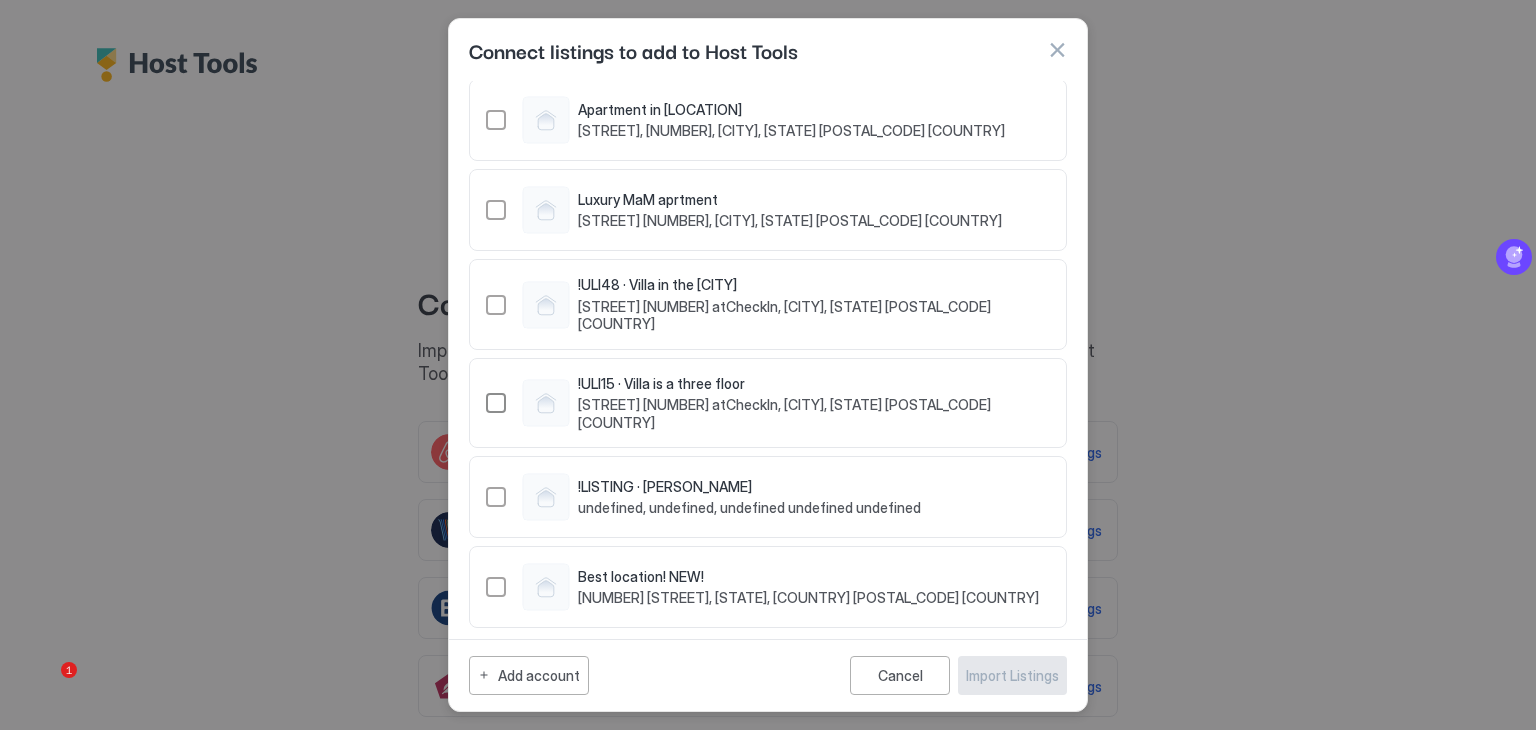 click at bounding box center (496, 403) 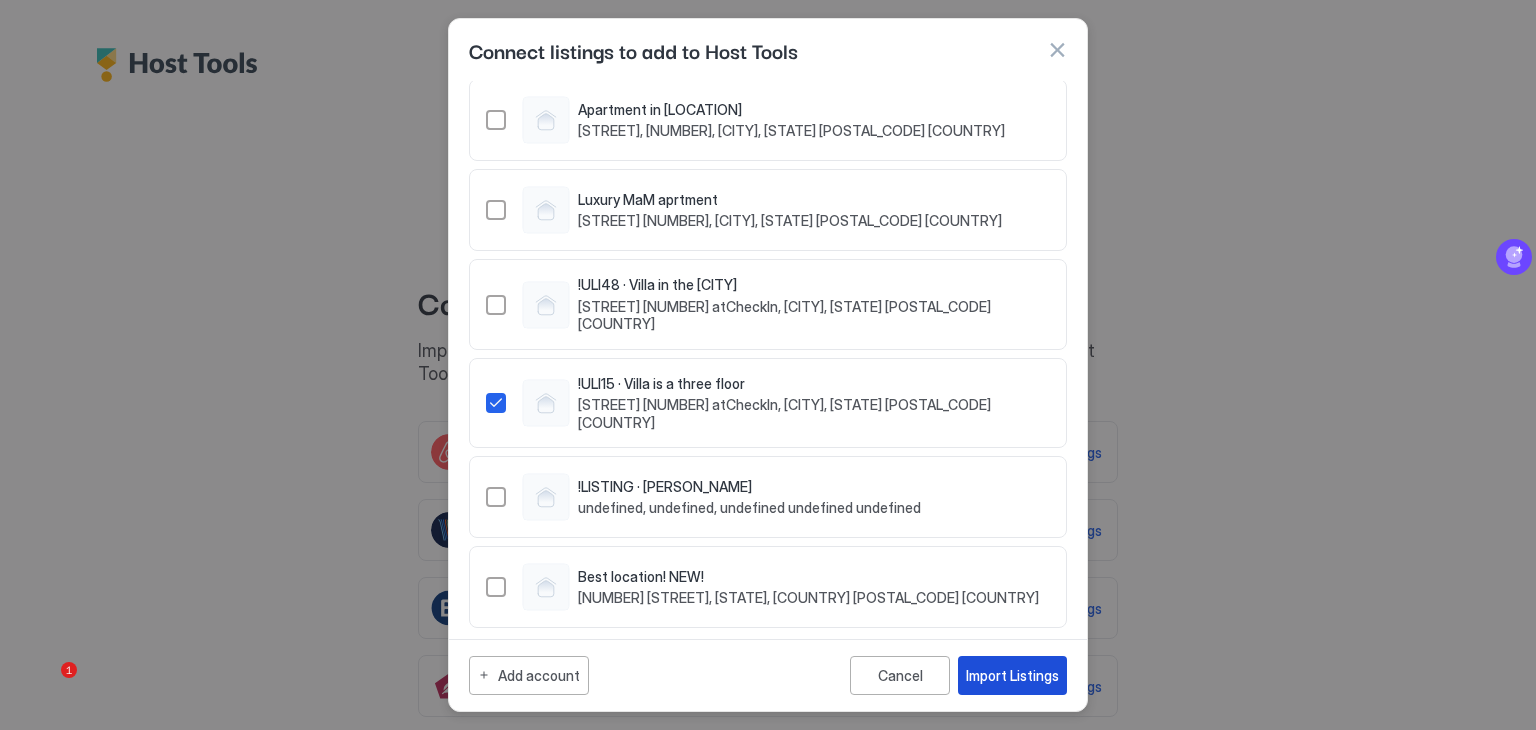 click on "Import Listings" at bounding box center [1012, 675] 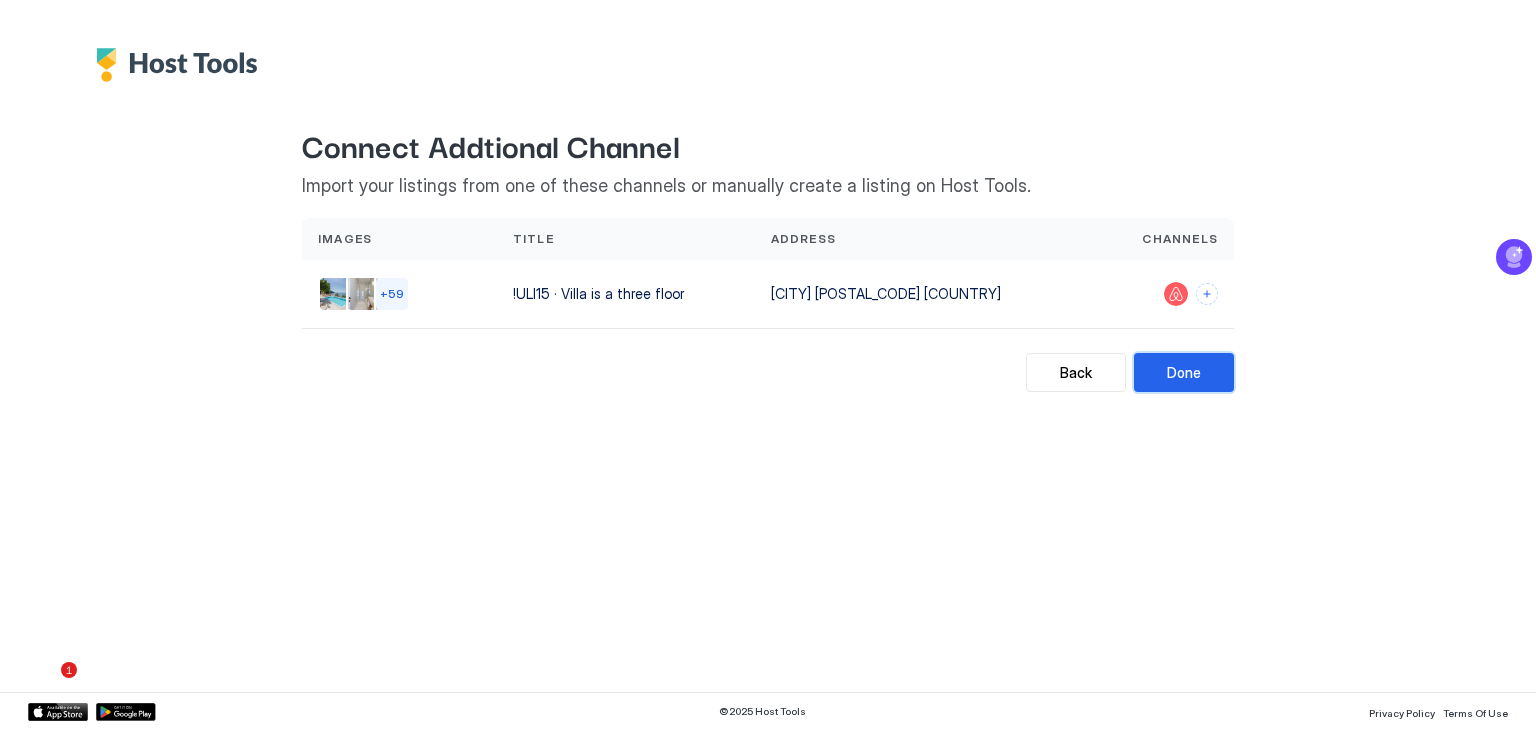 click on "Done" at bounding box center [1184, 372] 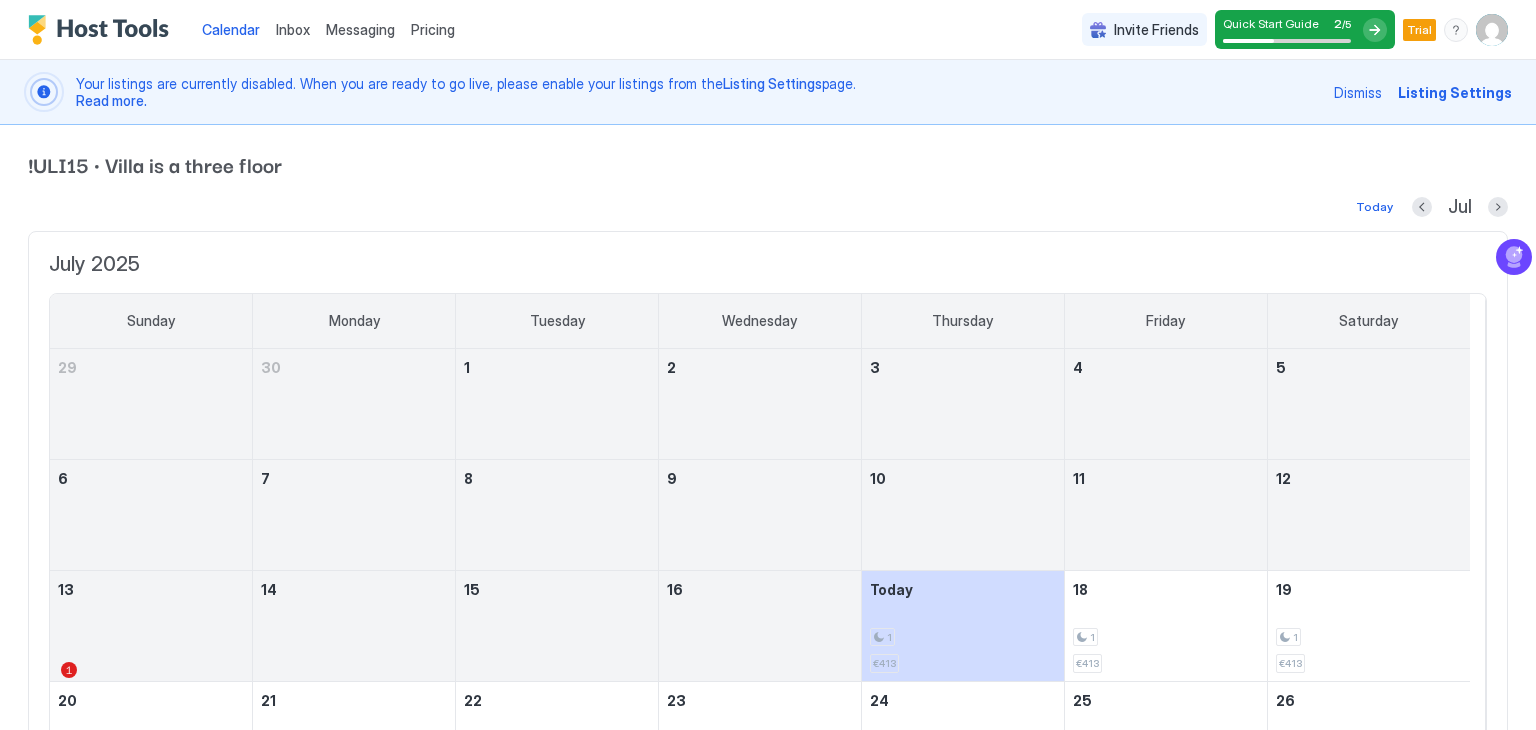 click on "Listing Settings" at bounding box center (1455, 92) 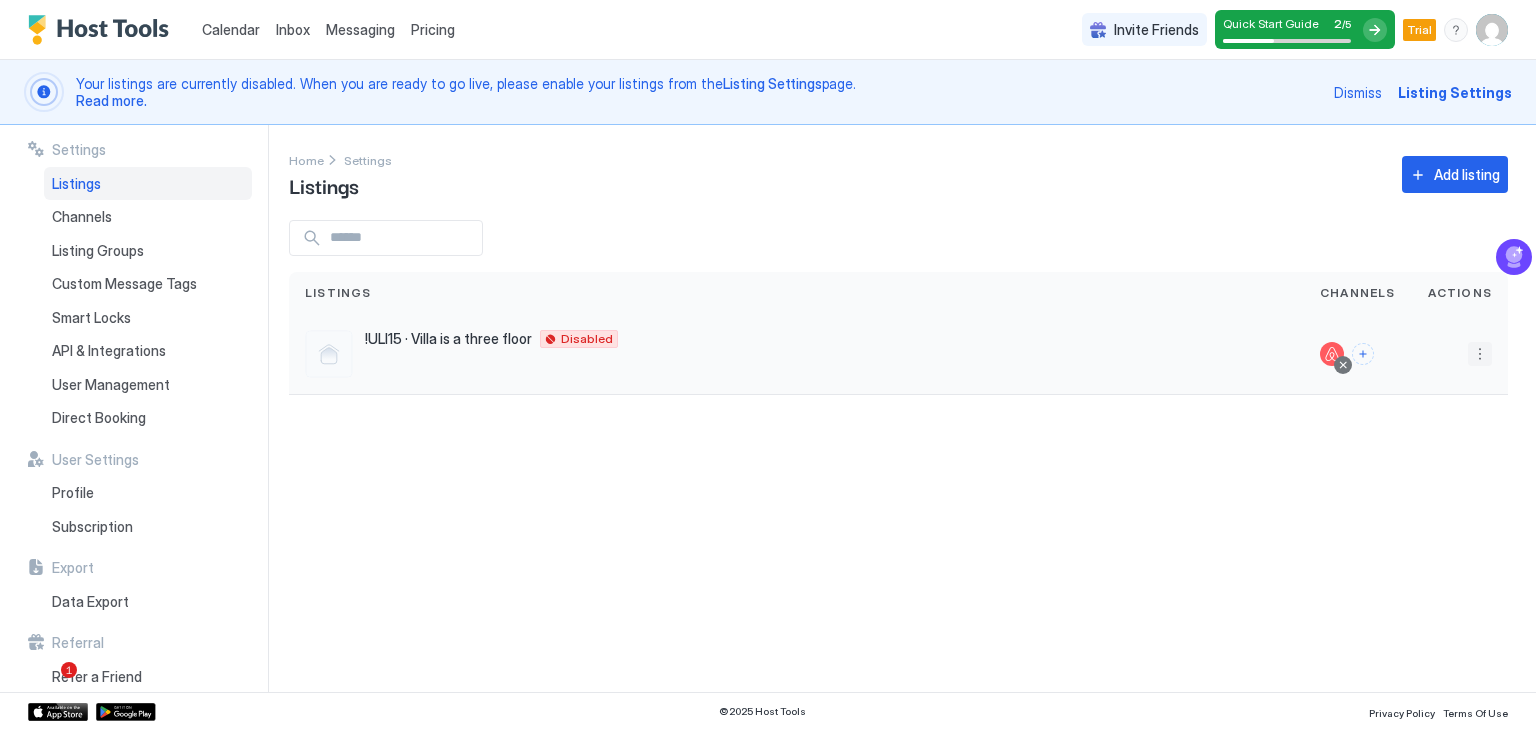 click at bounding box center [1480, 354] 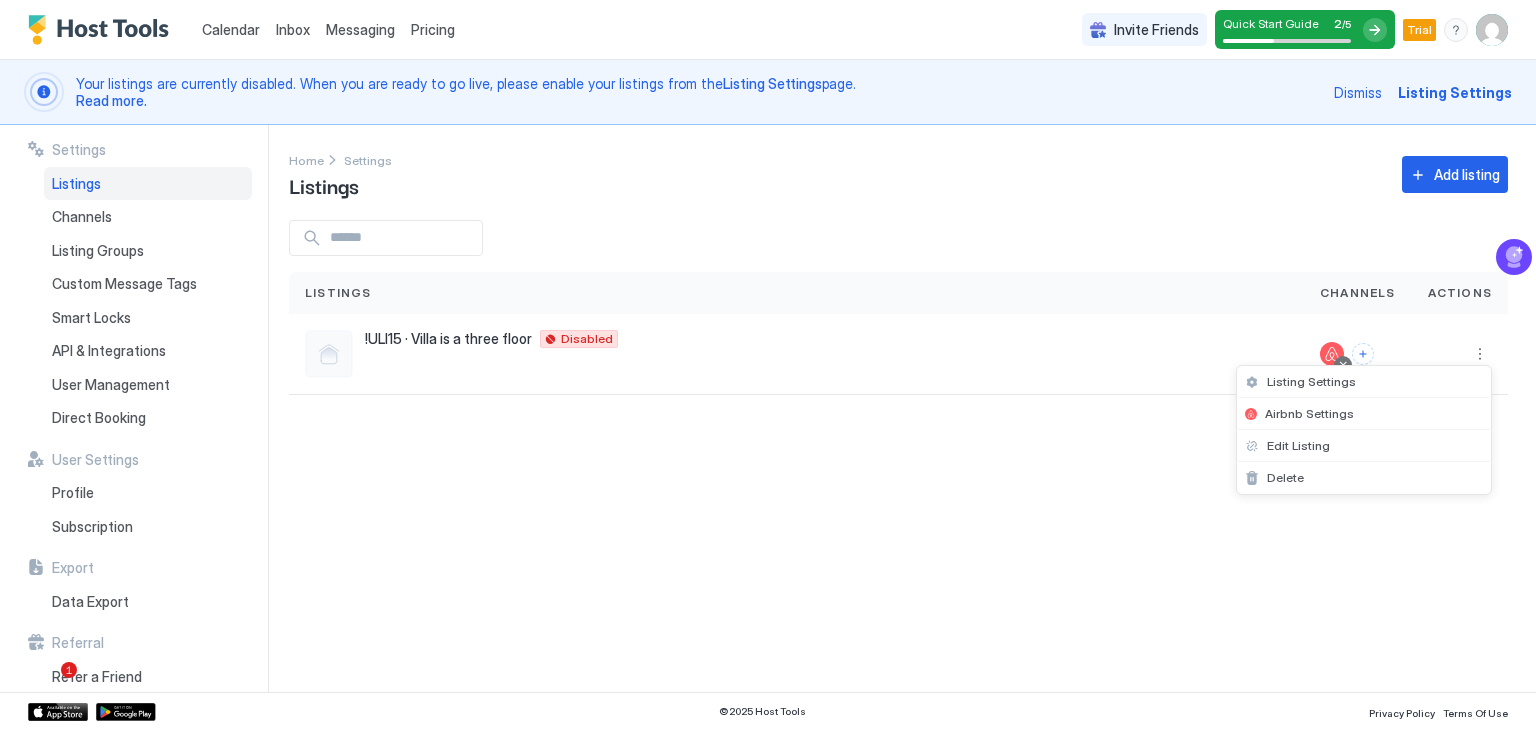 click at bounding box center [768, 365] 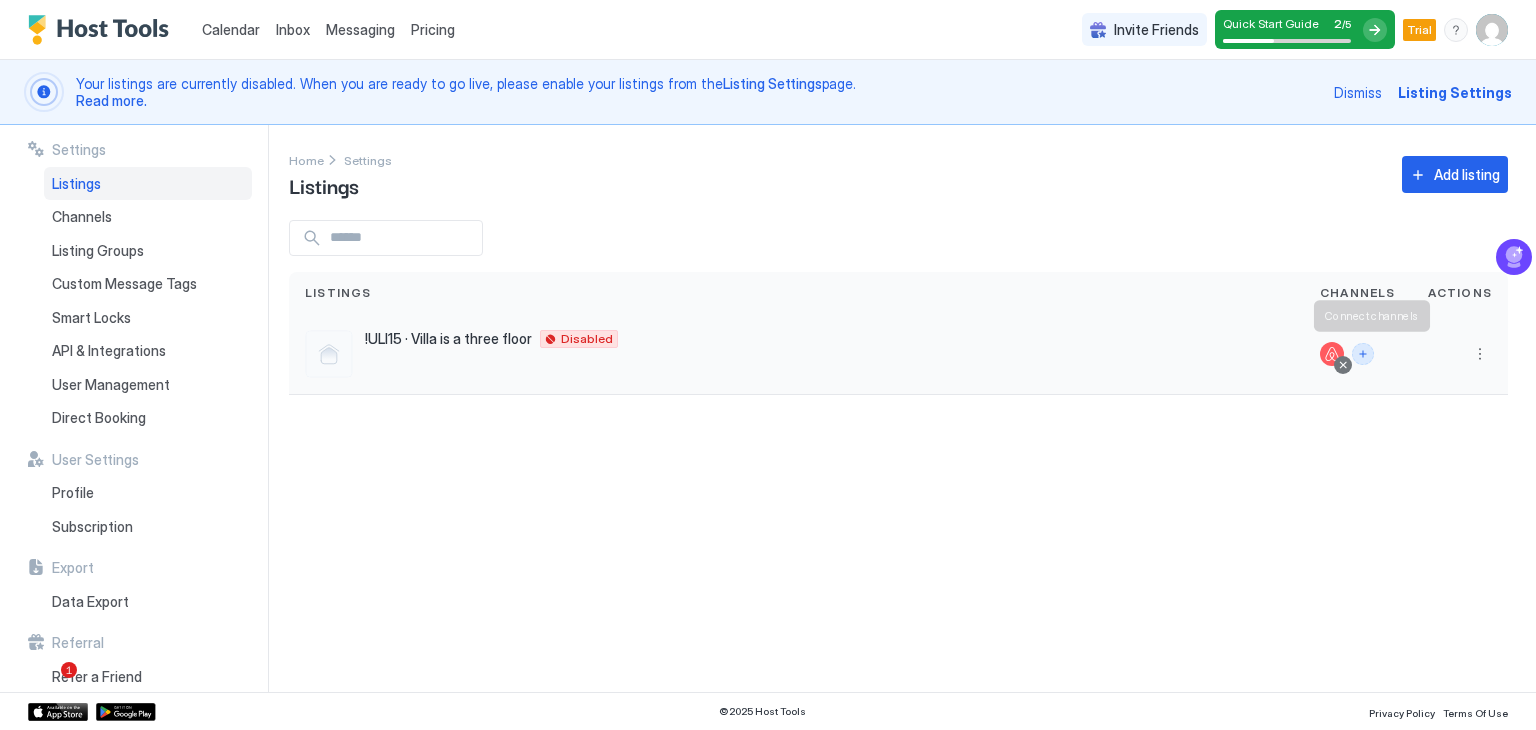 click at bounding box center [1363, 354] 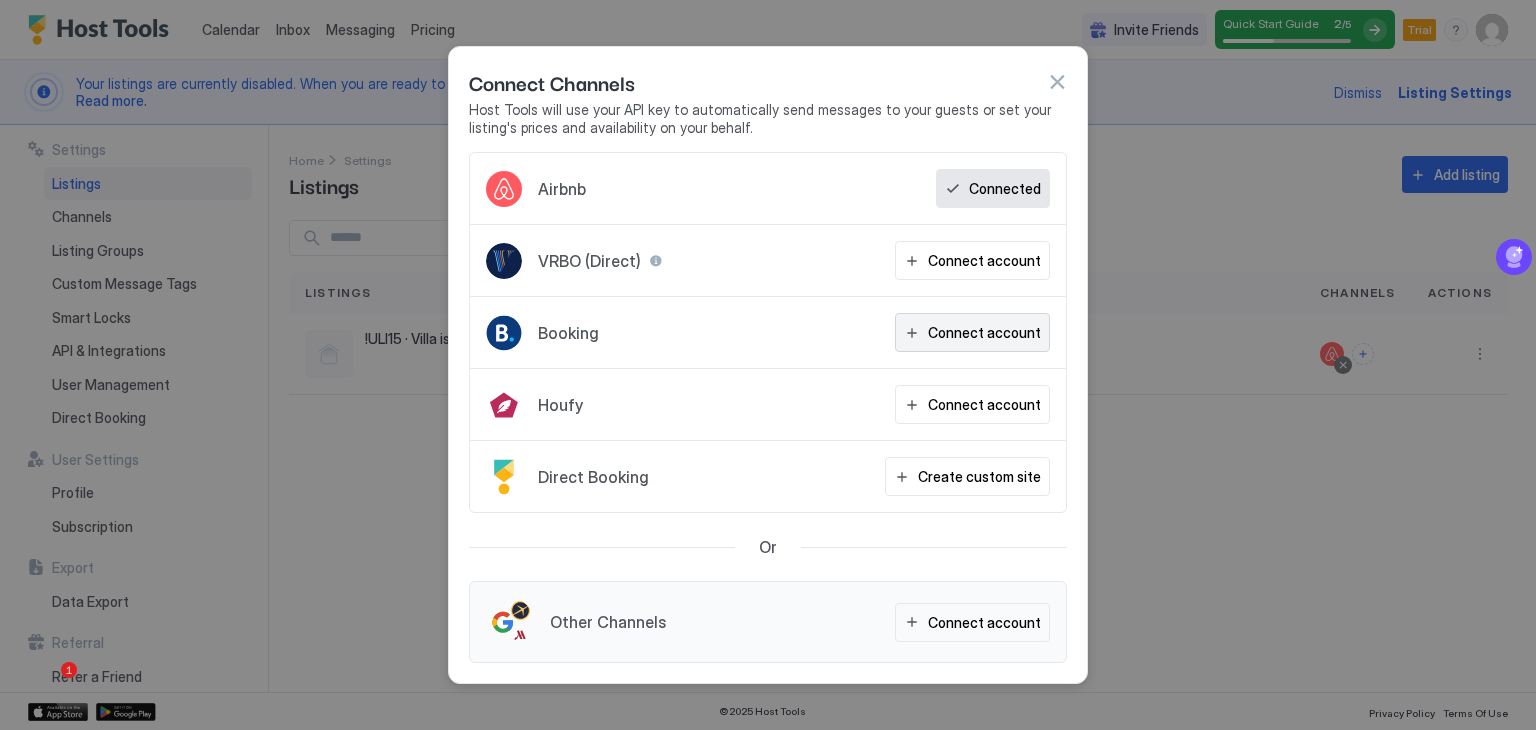 click on "Connect account" at bounding box center (984, 332) 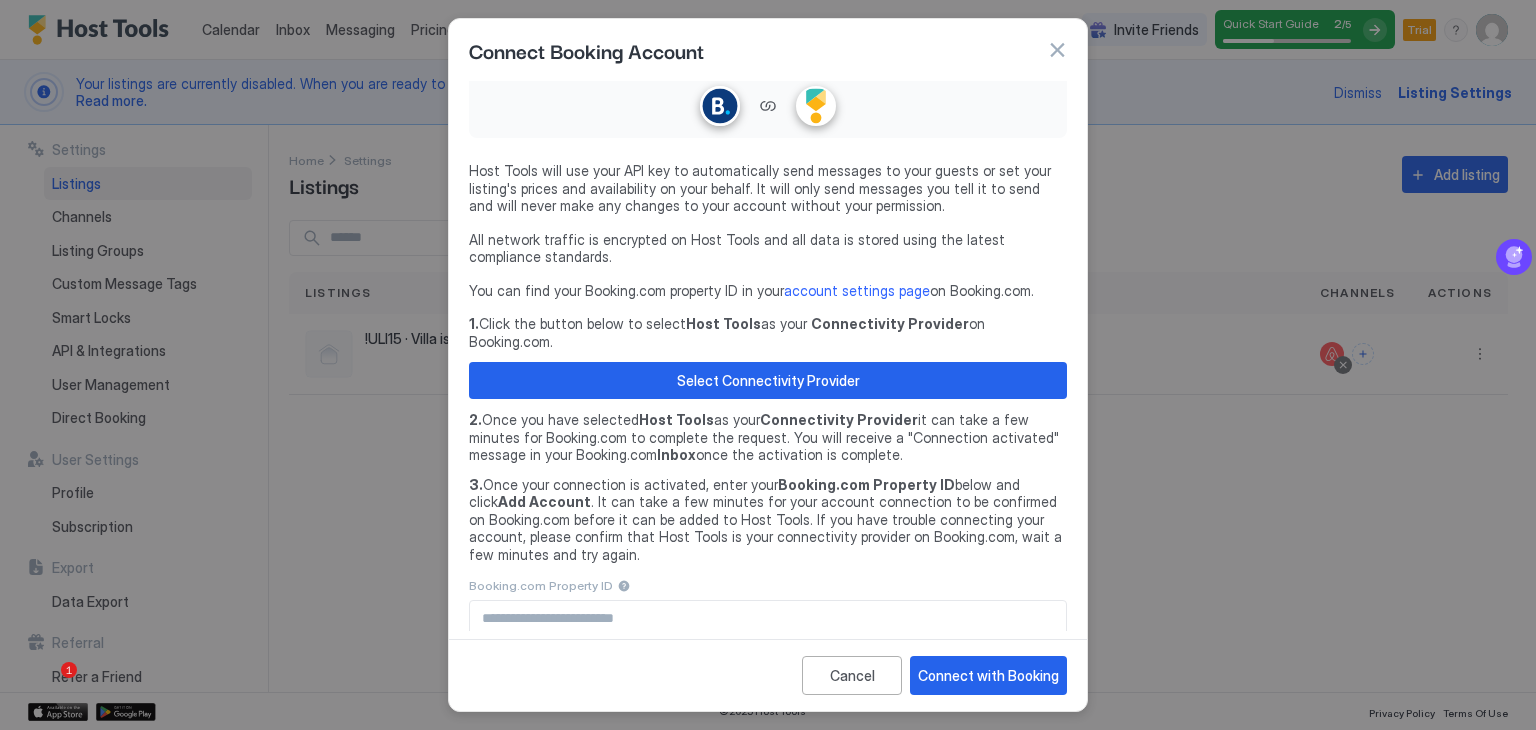 scroll, scrollTop: 21, scrollLeft: 0, axis: vertical 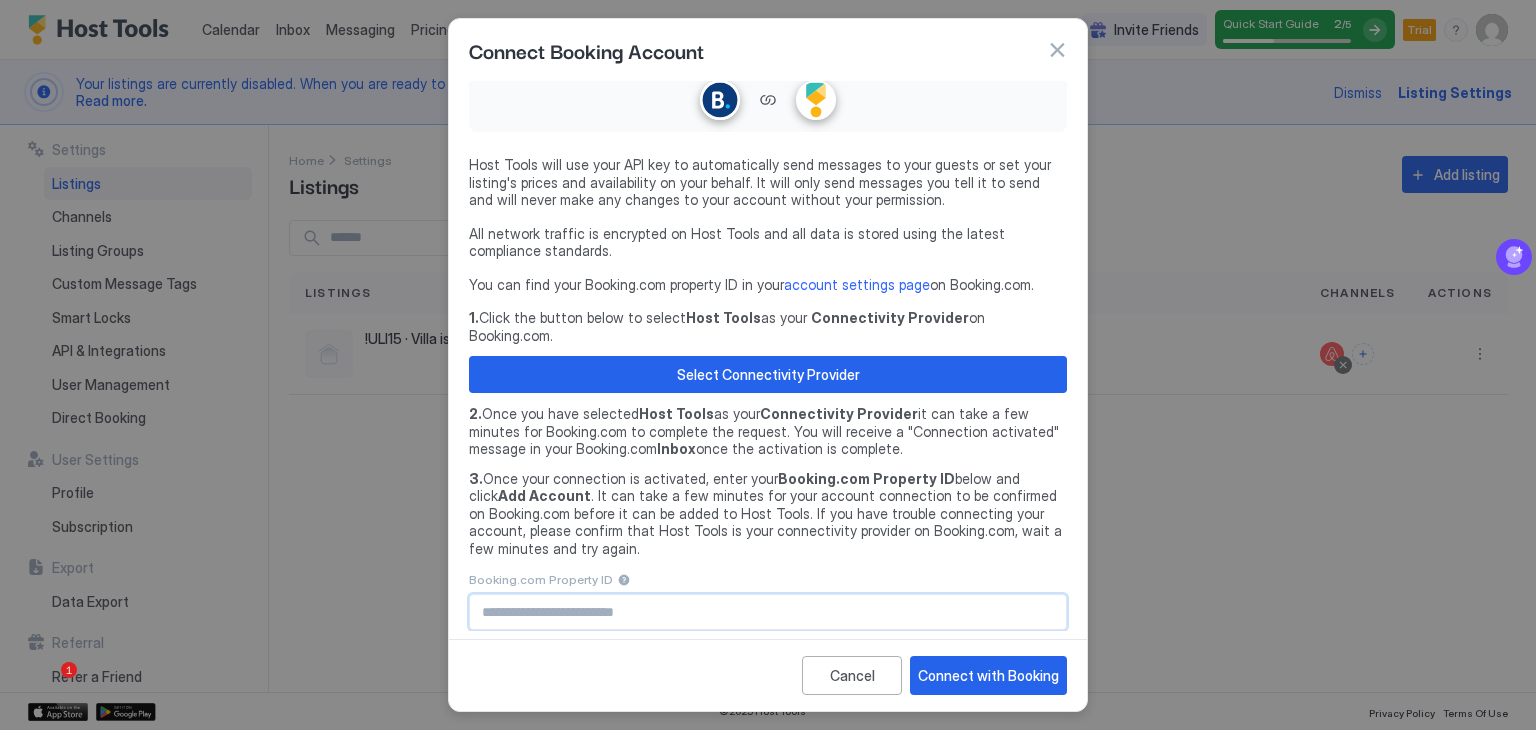 click at bounding box center [768, 612] 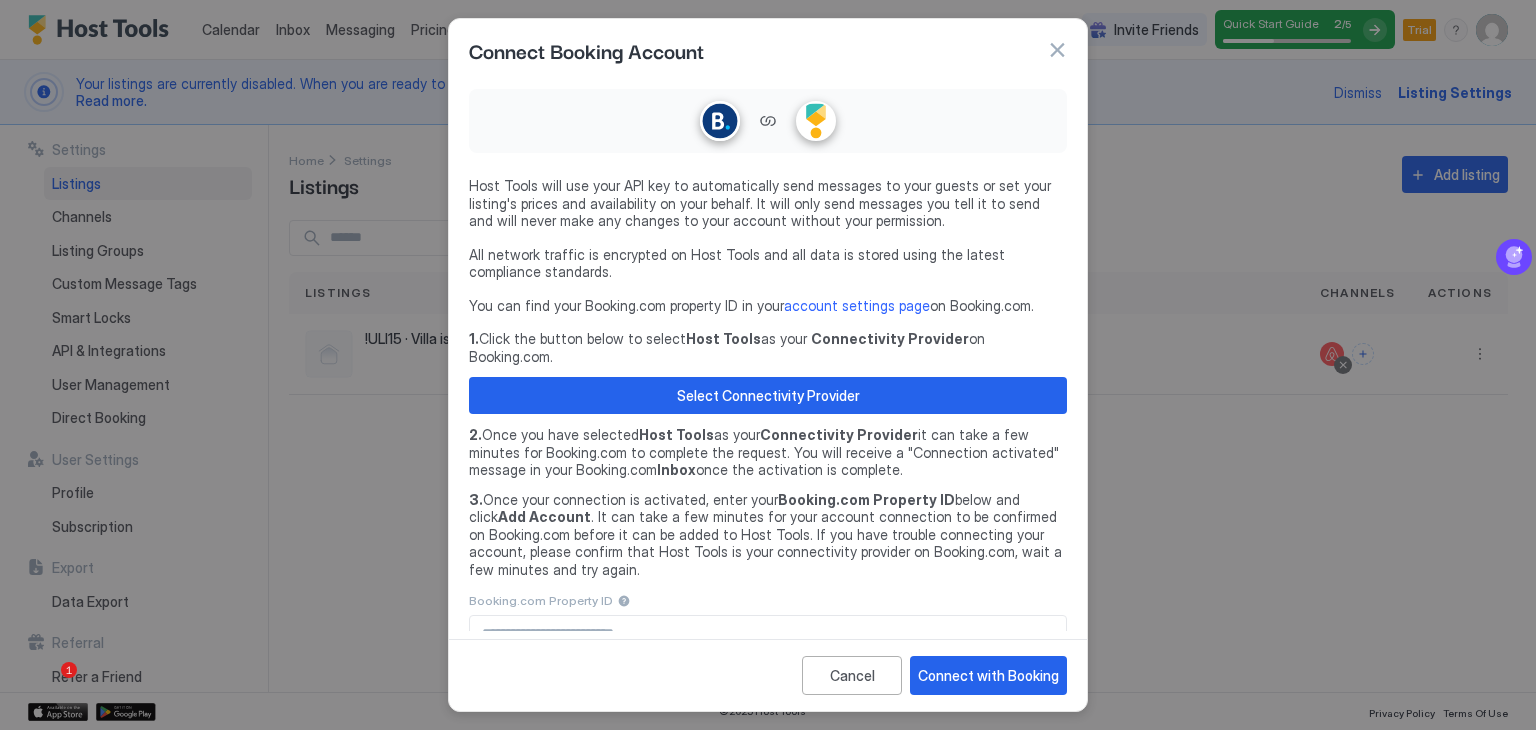 click at bounding box center (1057, 50) 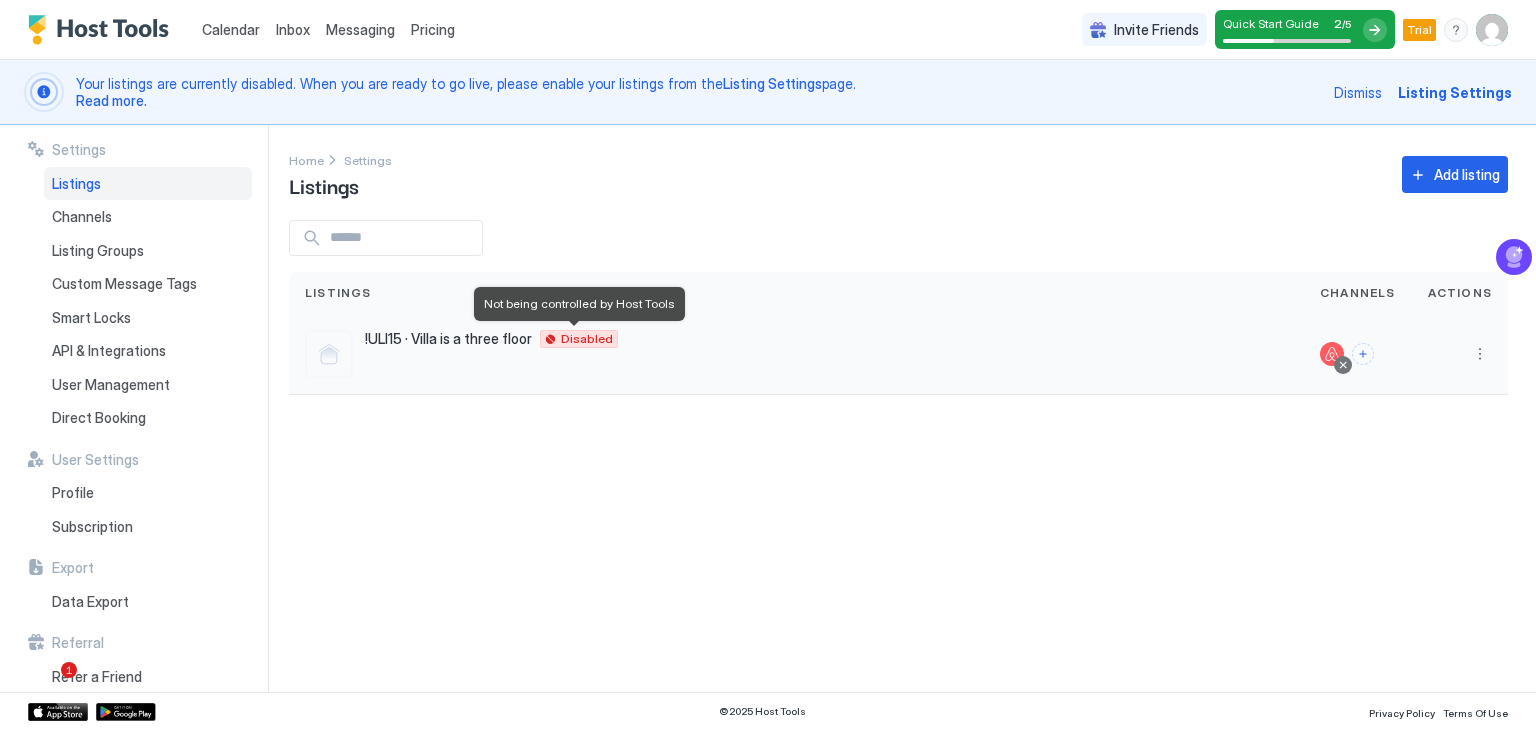 click on "Disabled" at bounding box center (587, 339) 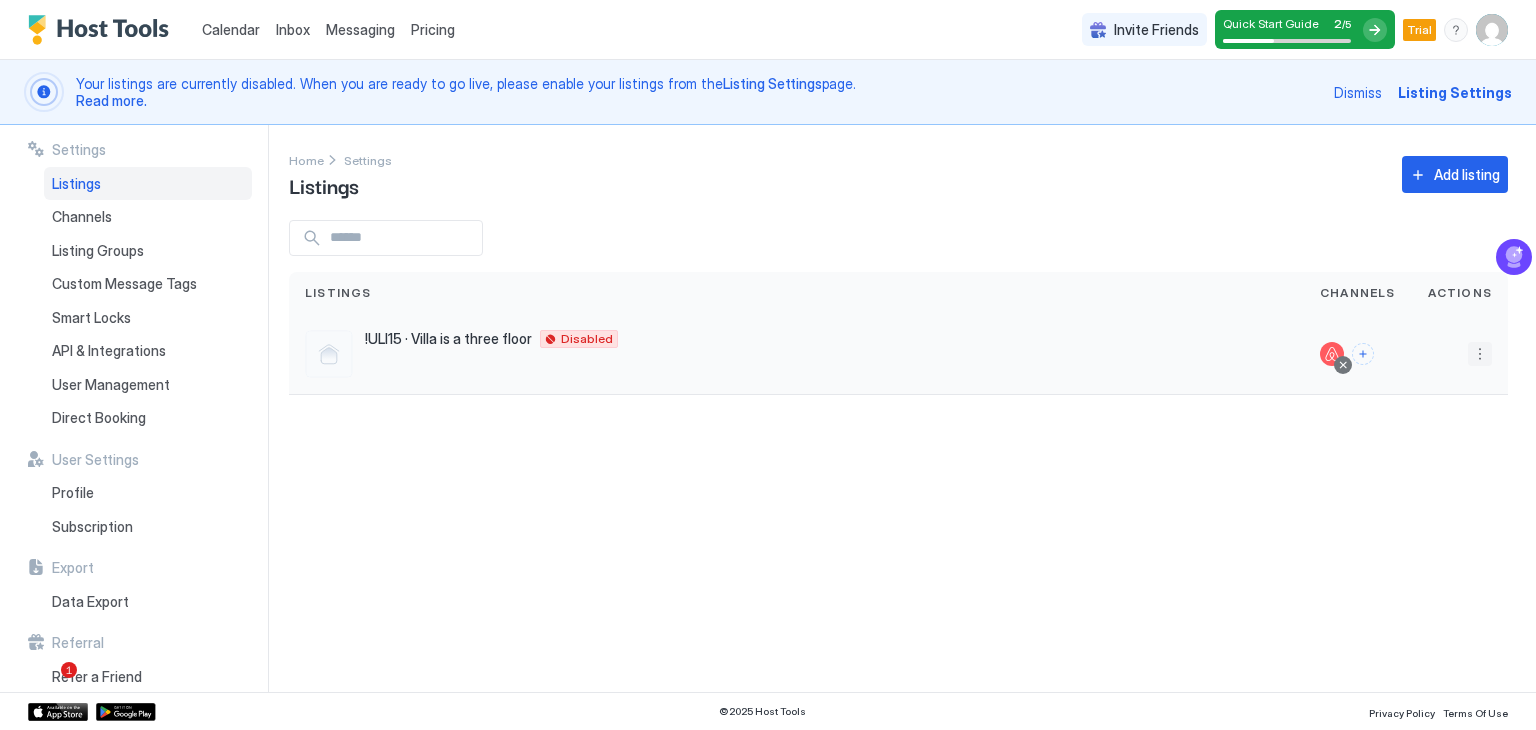 click at bounding box center (1480, 354) 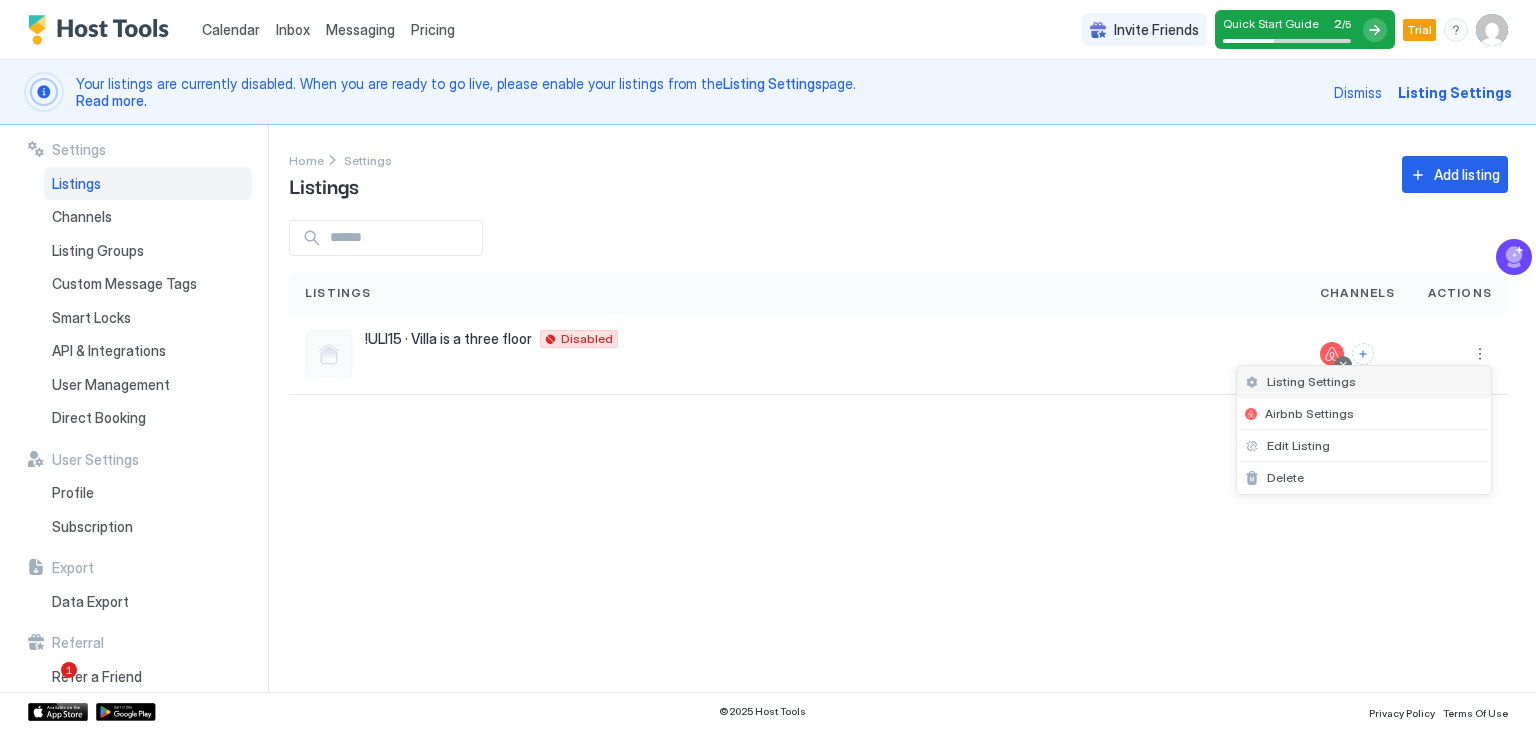 click on "Listing Settings" at bounding box center [1311, 381] 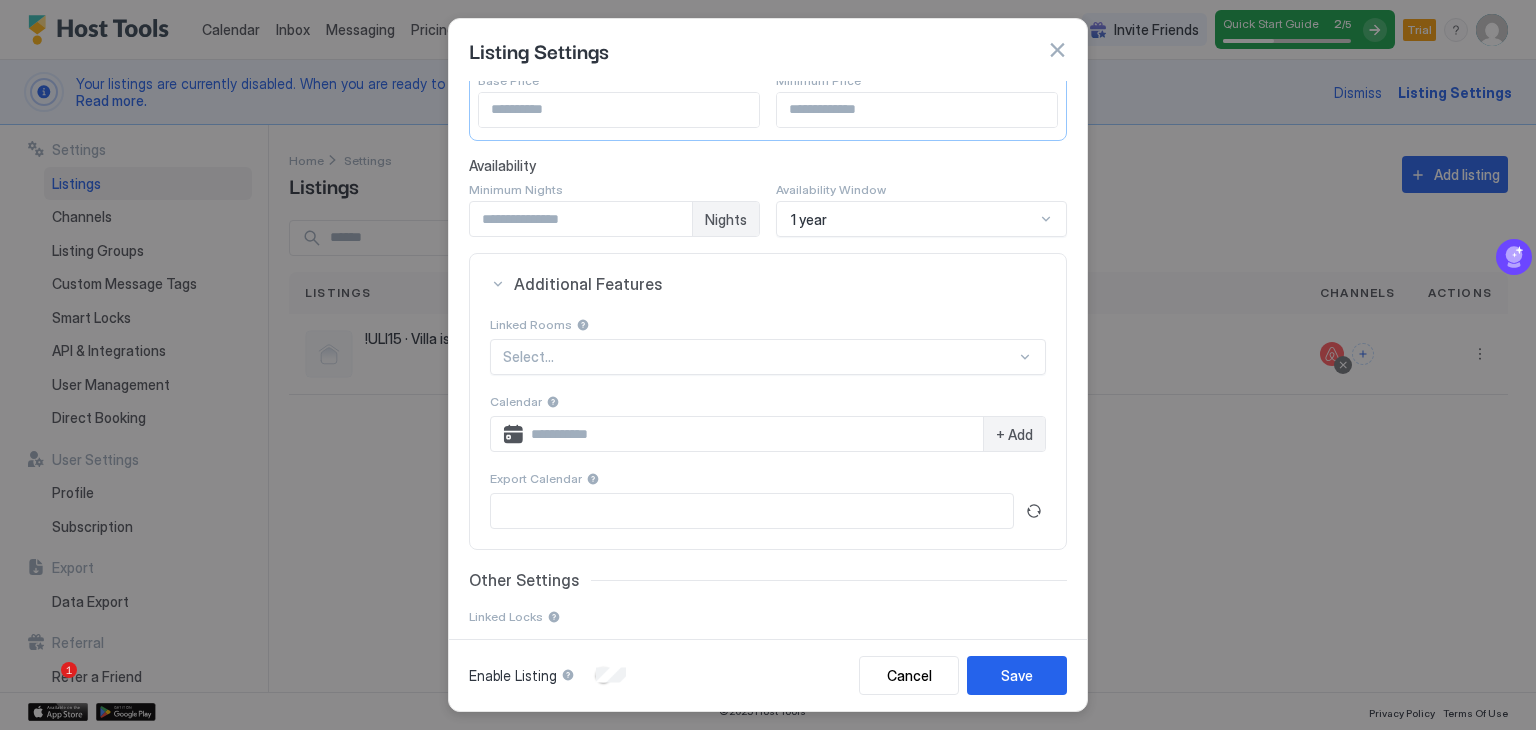 scroll, scrollTop: 342, scrollLeft: 0, axis: vertical 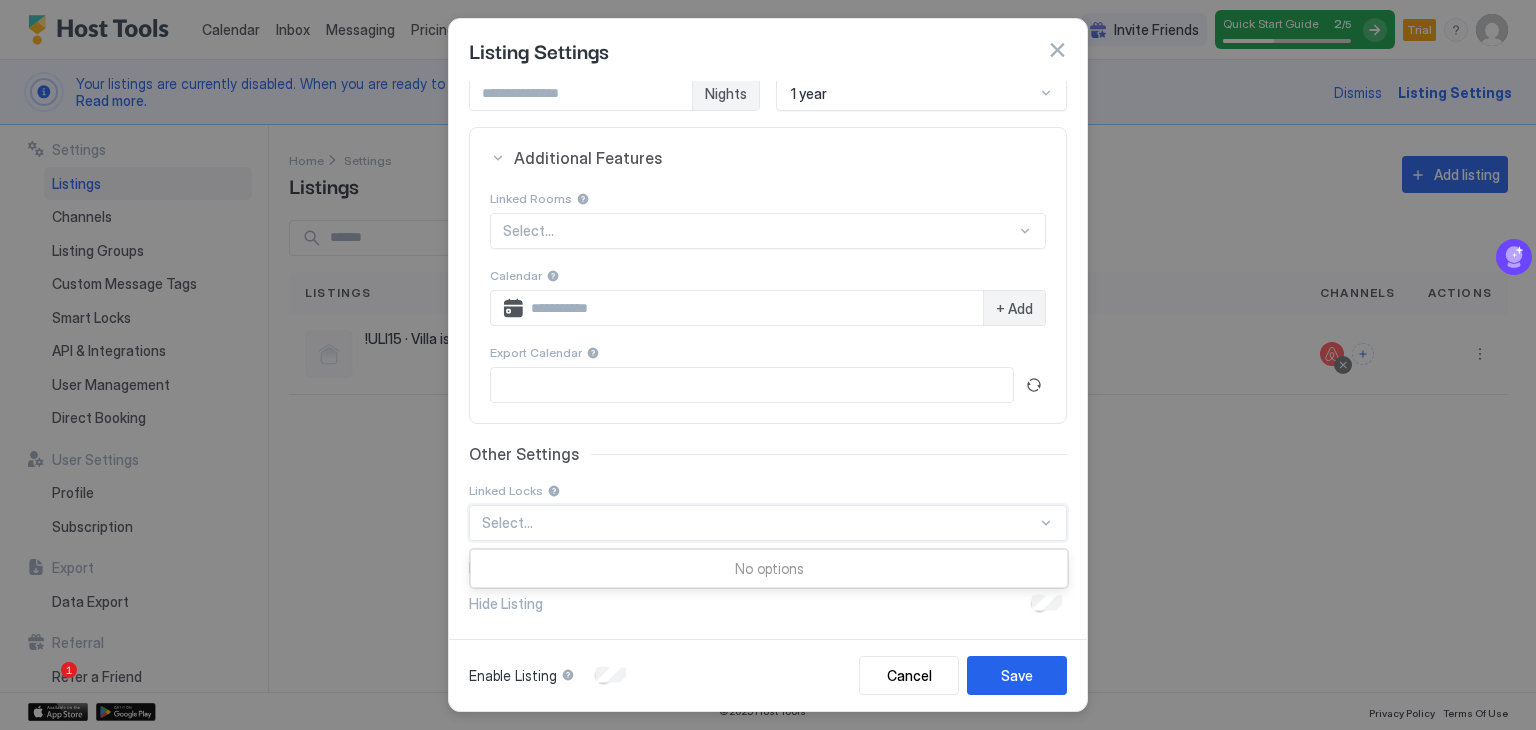 click at bounding box center (759, 523) 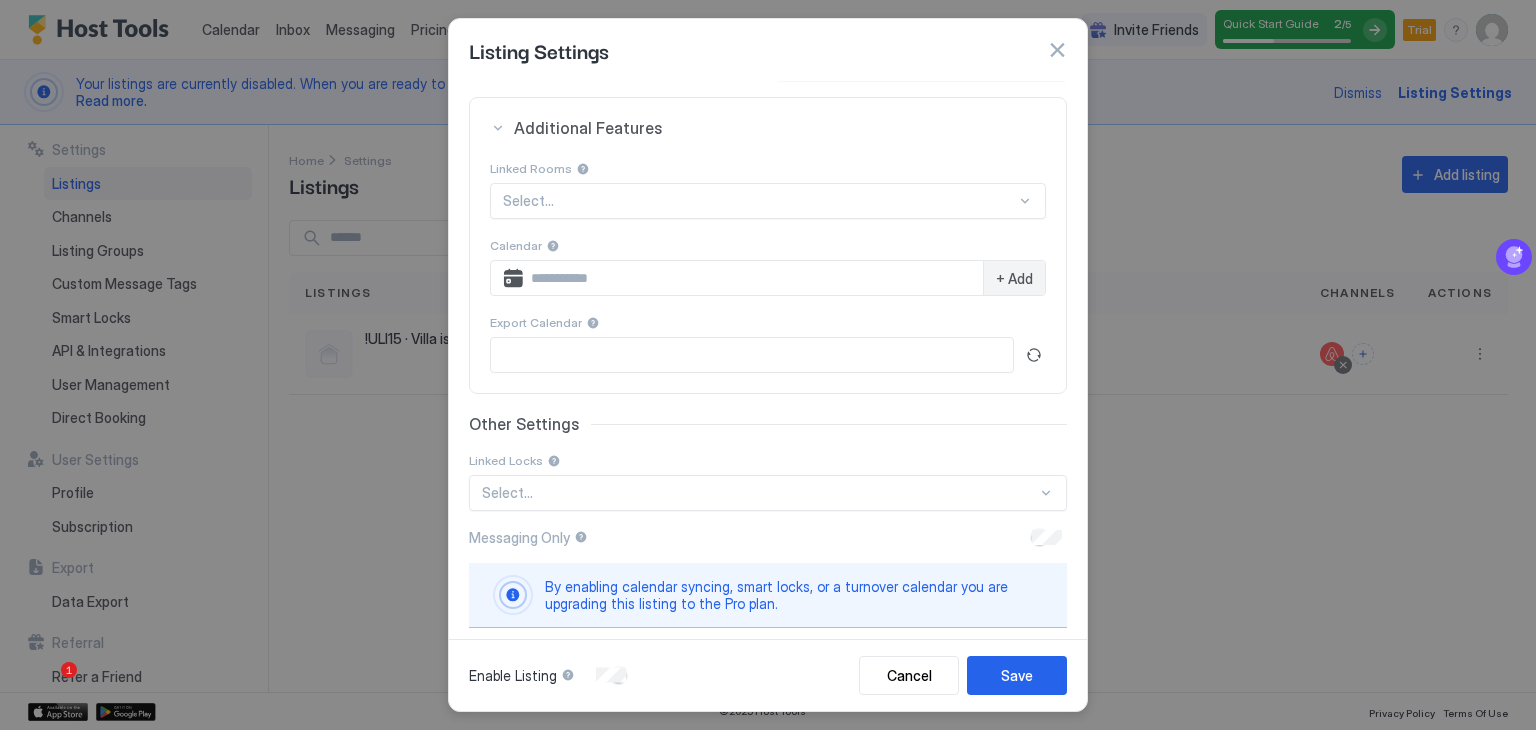 scroll, scrollTop: 387, scrollLeft: 0, axis: vertical 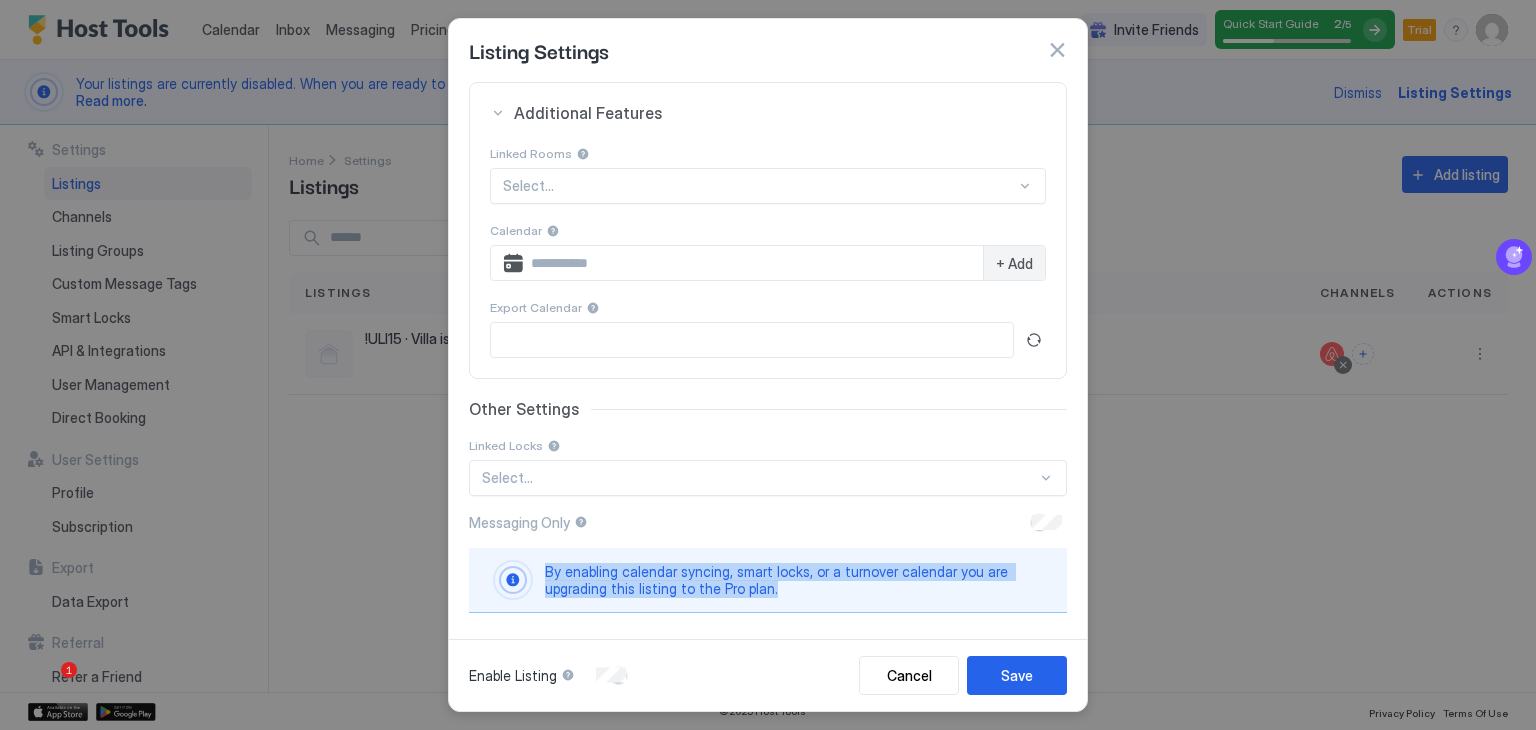 drag, startPoint x: 792, startPoint y: 583, endPoint x: 544, endPoint y: 569, distance: 248.39485 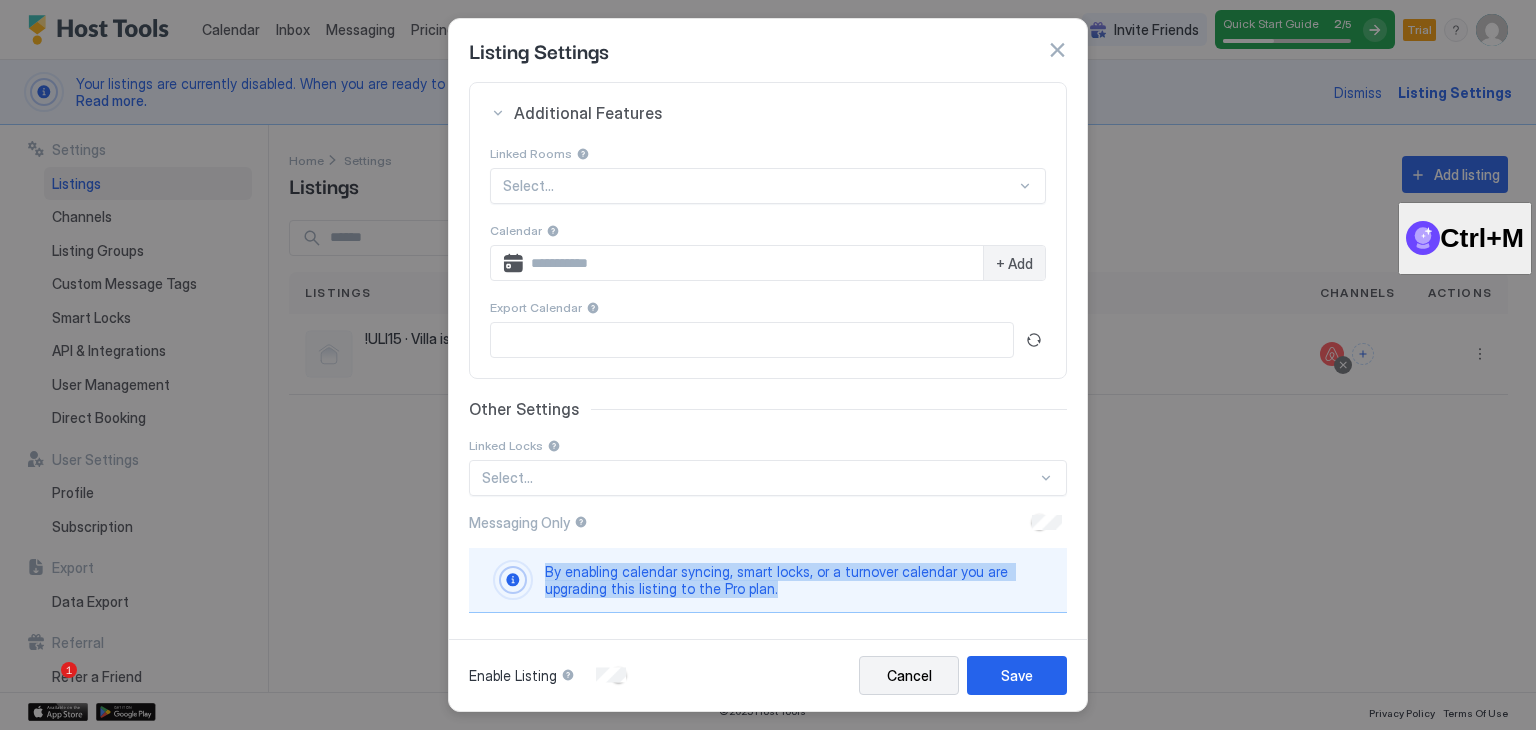 copy on "By enabling calendar syncing, smart locks, or a turnover calendar you are upgrading this listing to the Pro plan." 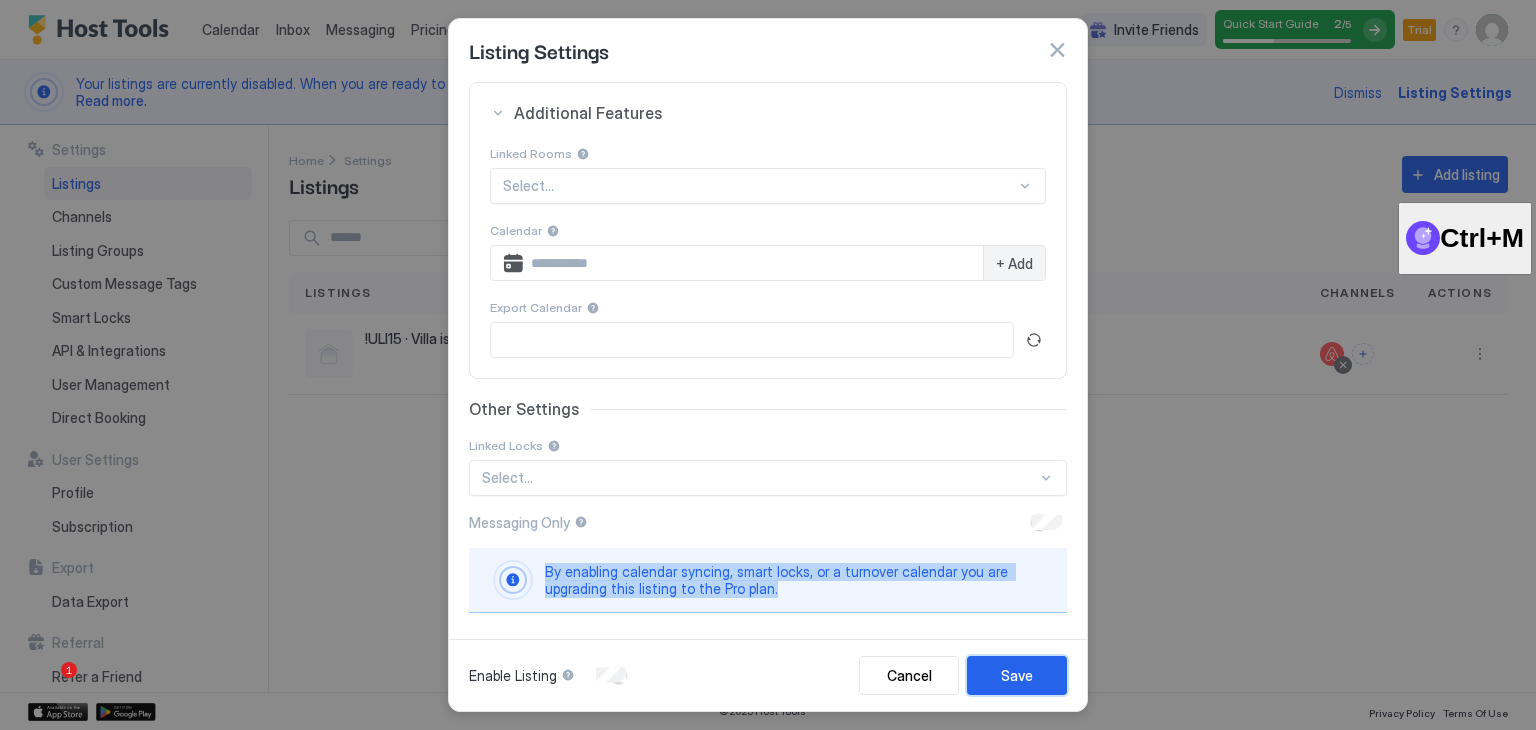 click on "Save" at bounding box center [1017, 675] 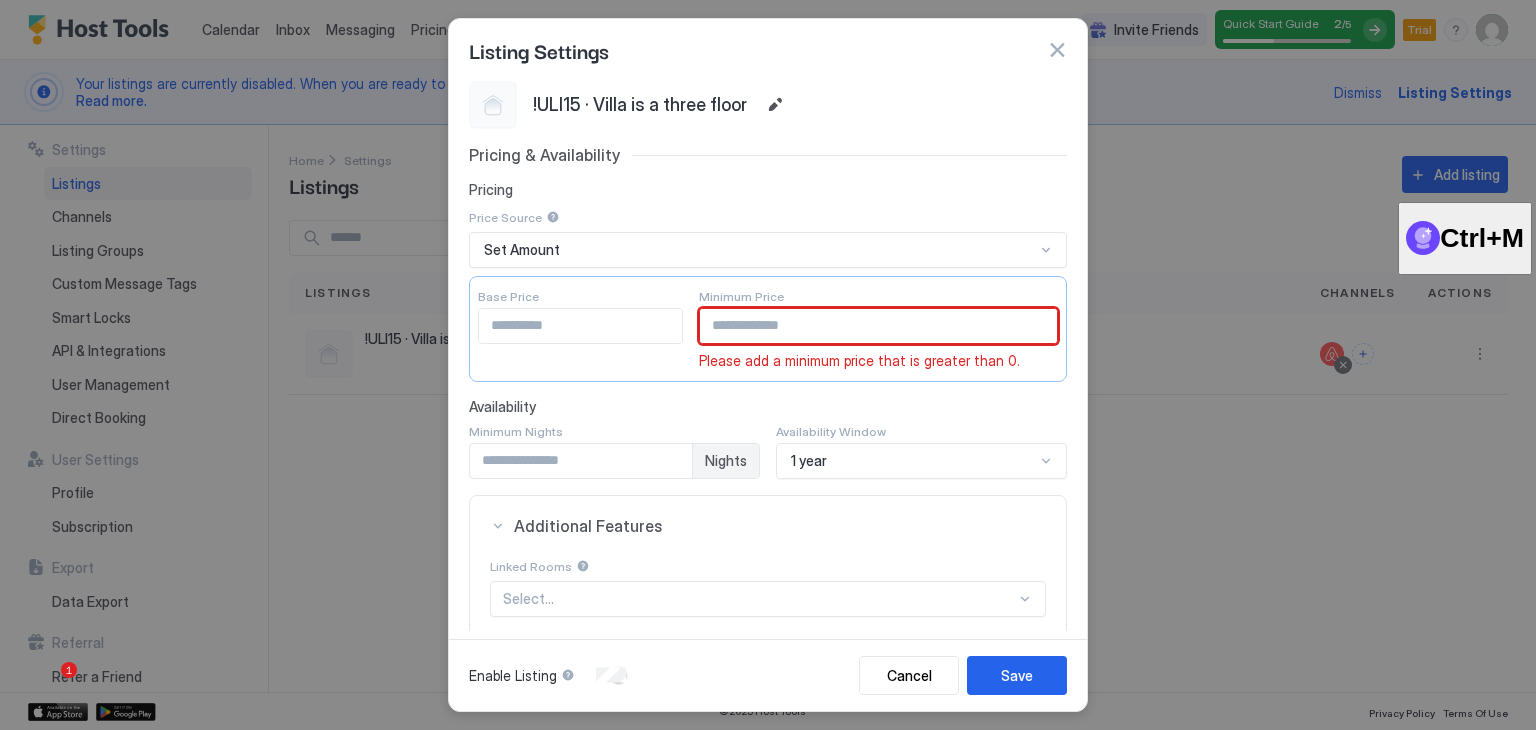 click at bounding box center (879, 326) 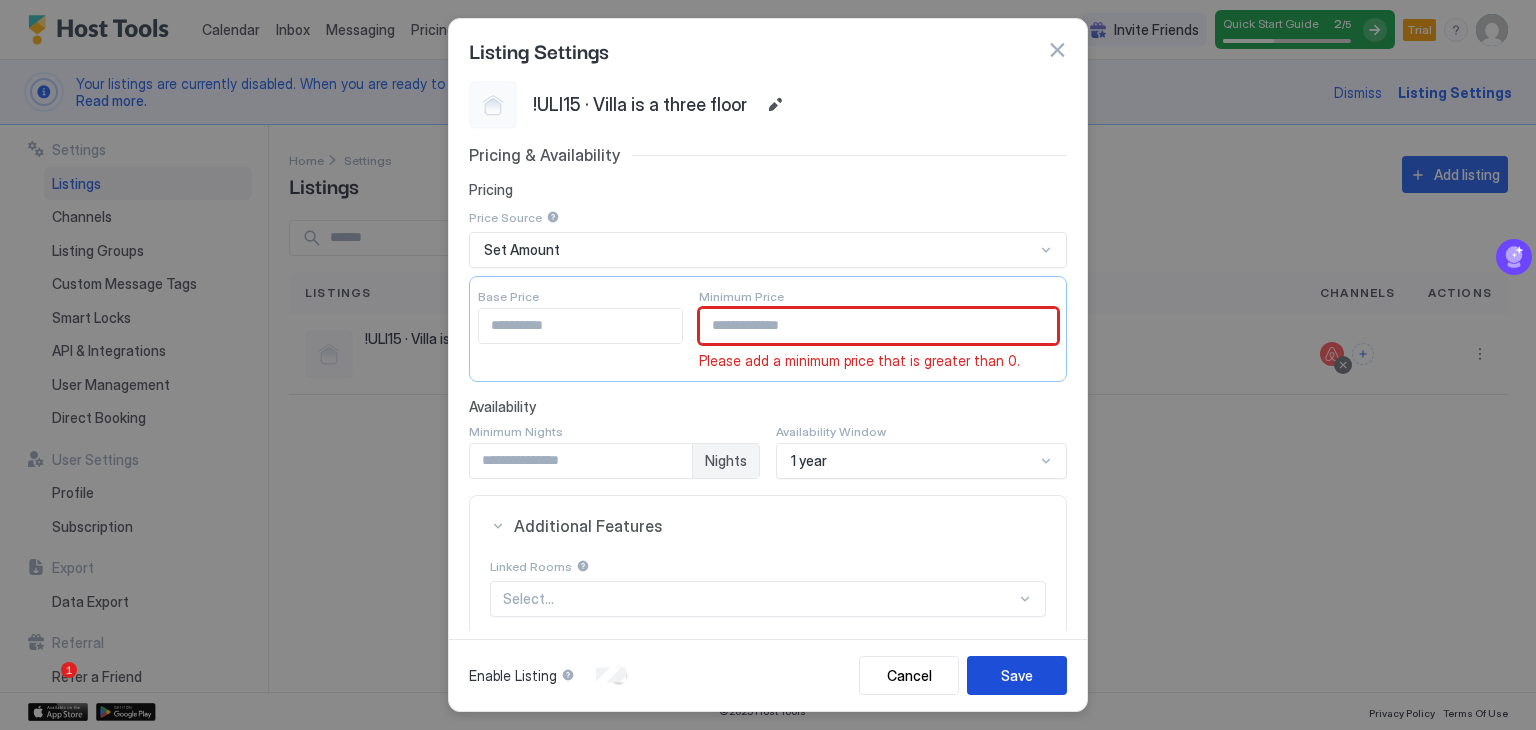type on "***" 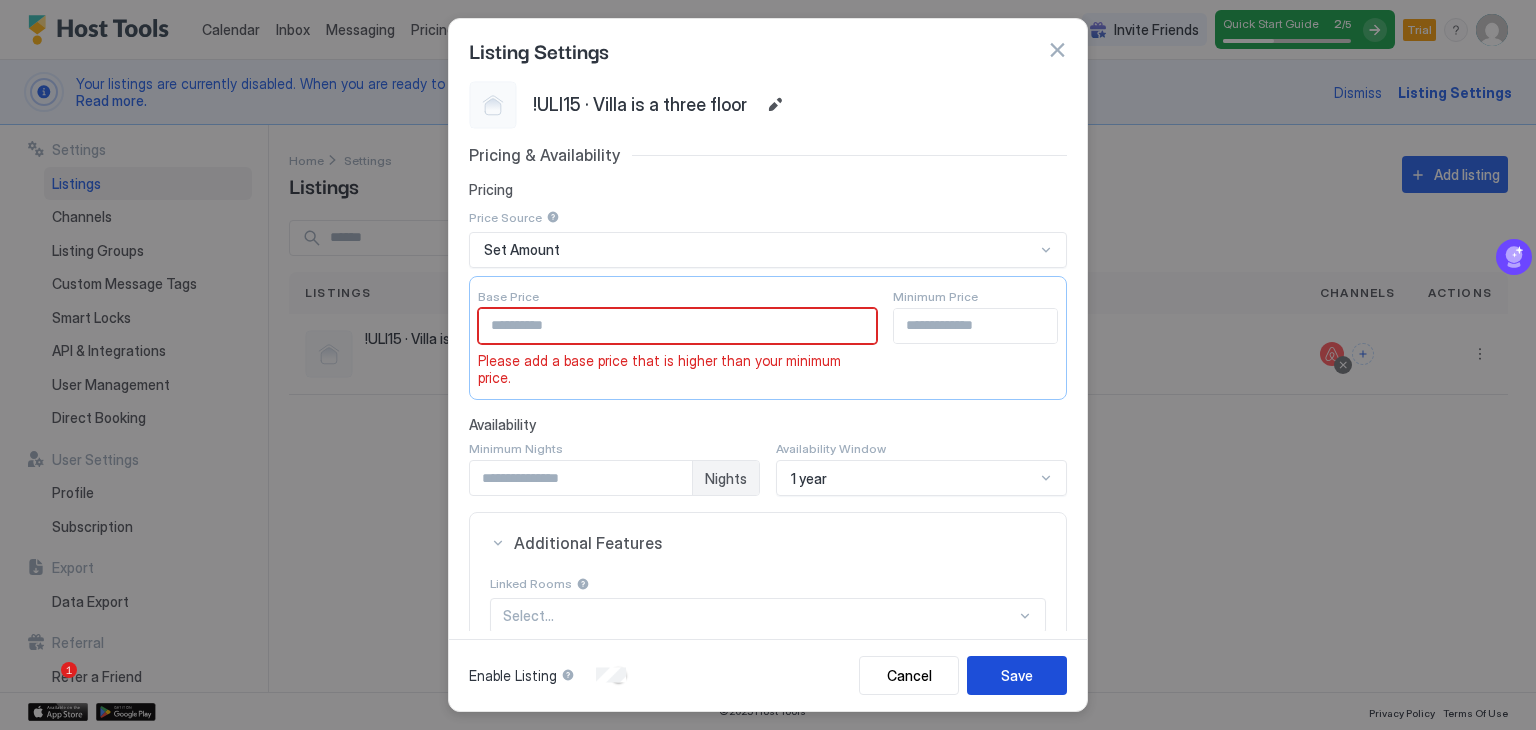 click on "Save" at bounding box center (1017, 675) 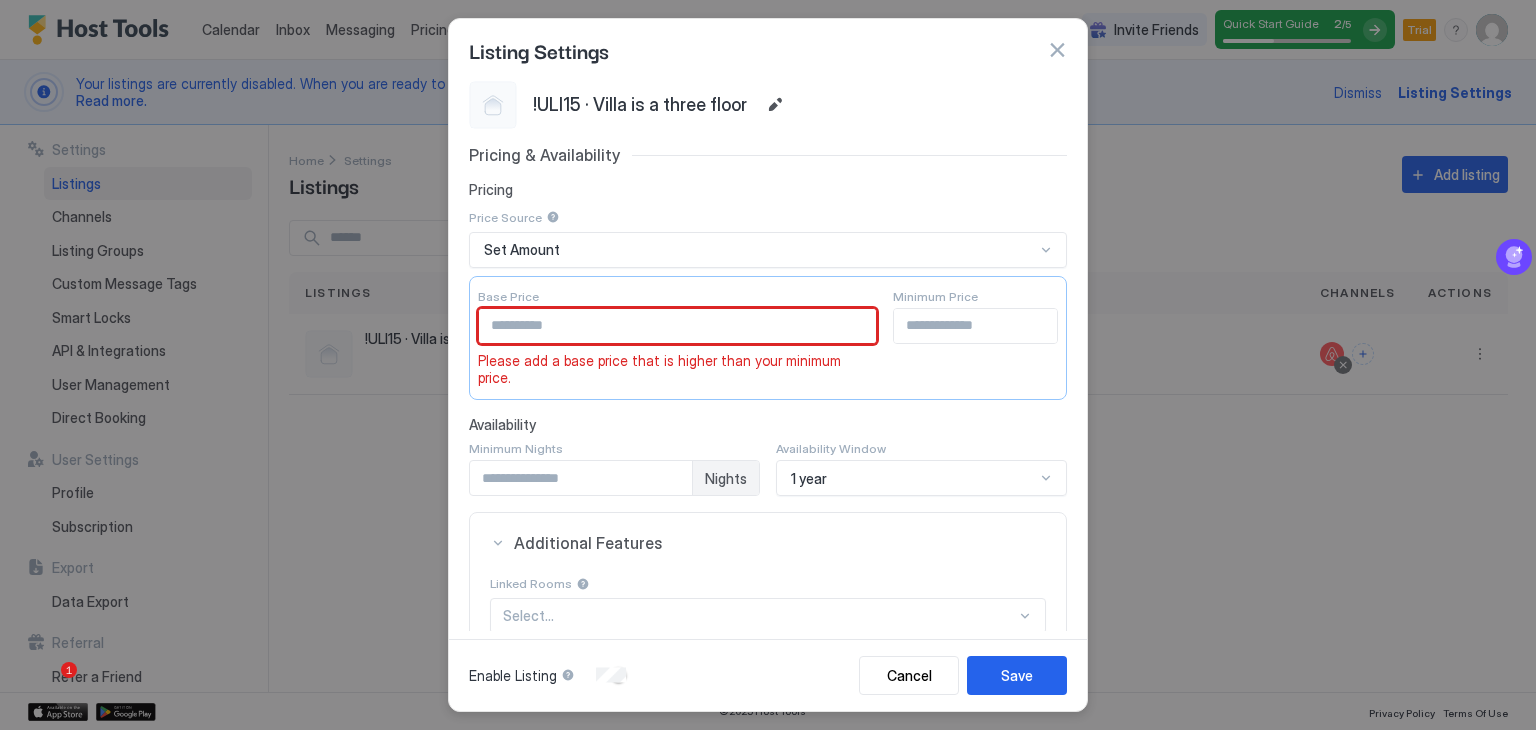drag, startPoint x: 560, startPoint y: 321, endPoint x: 503, endPoint y: 330, distance: 57.706154 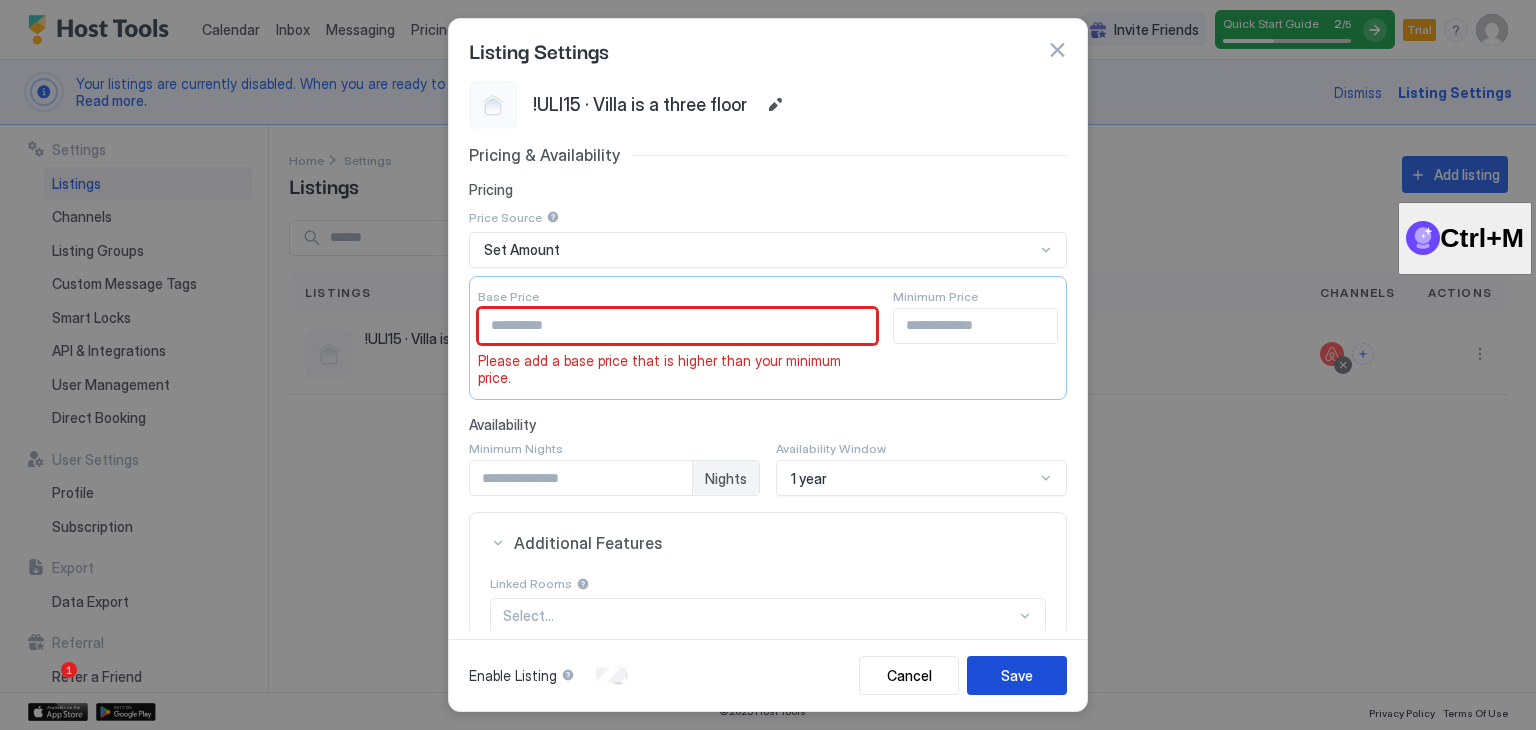 type on "***" 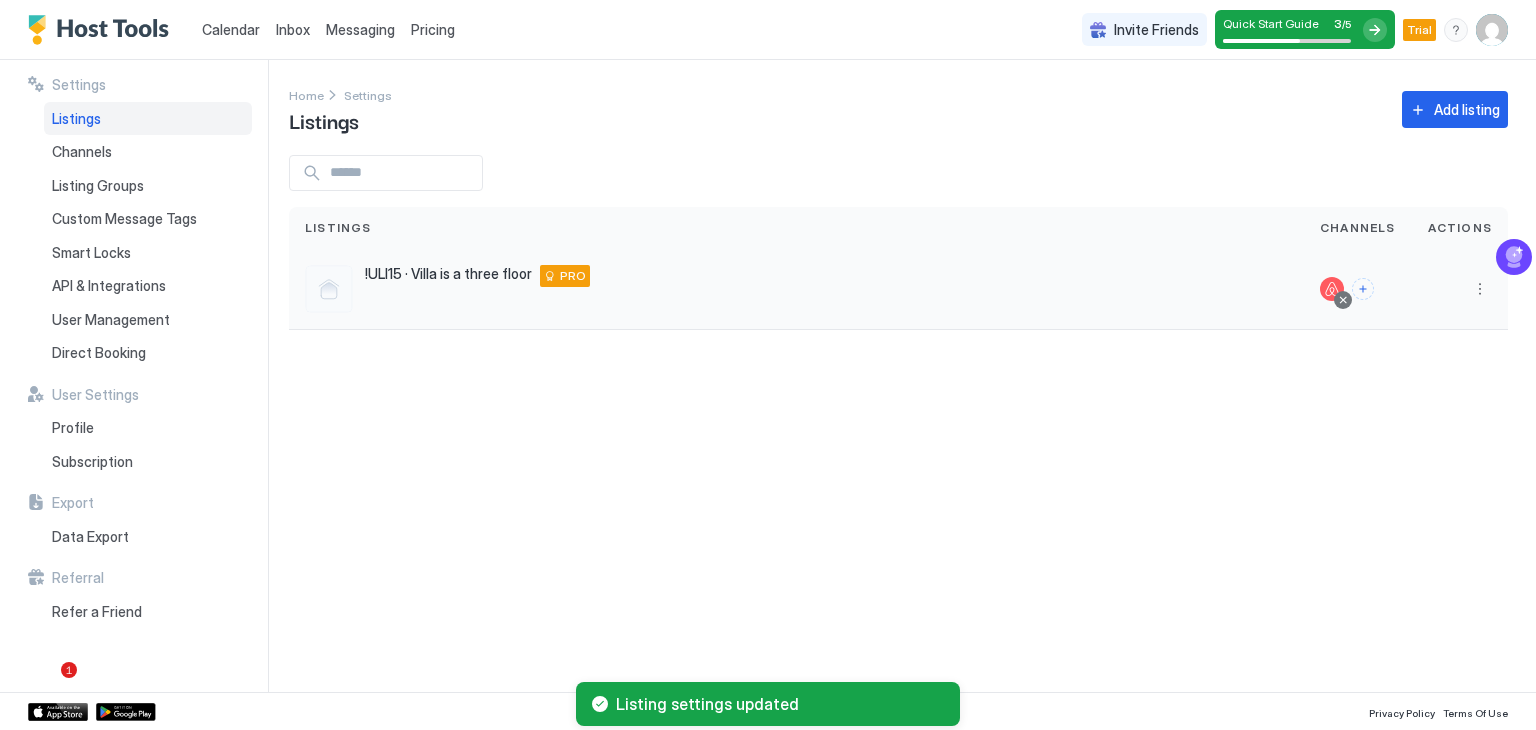 click at bounding box center (1460, 289) 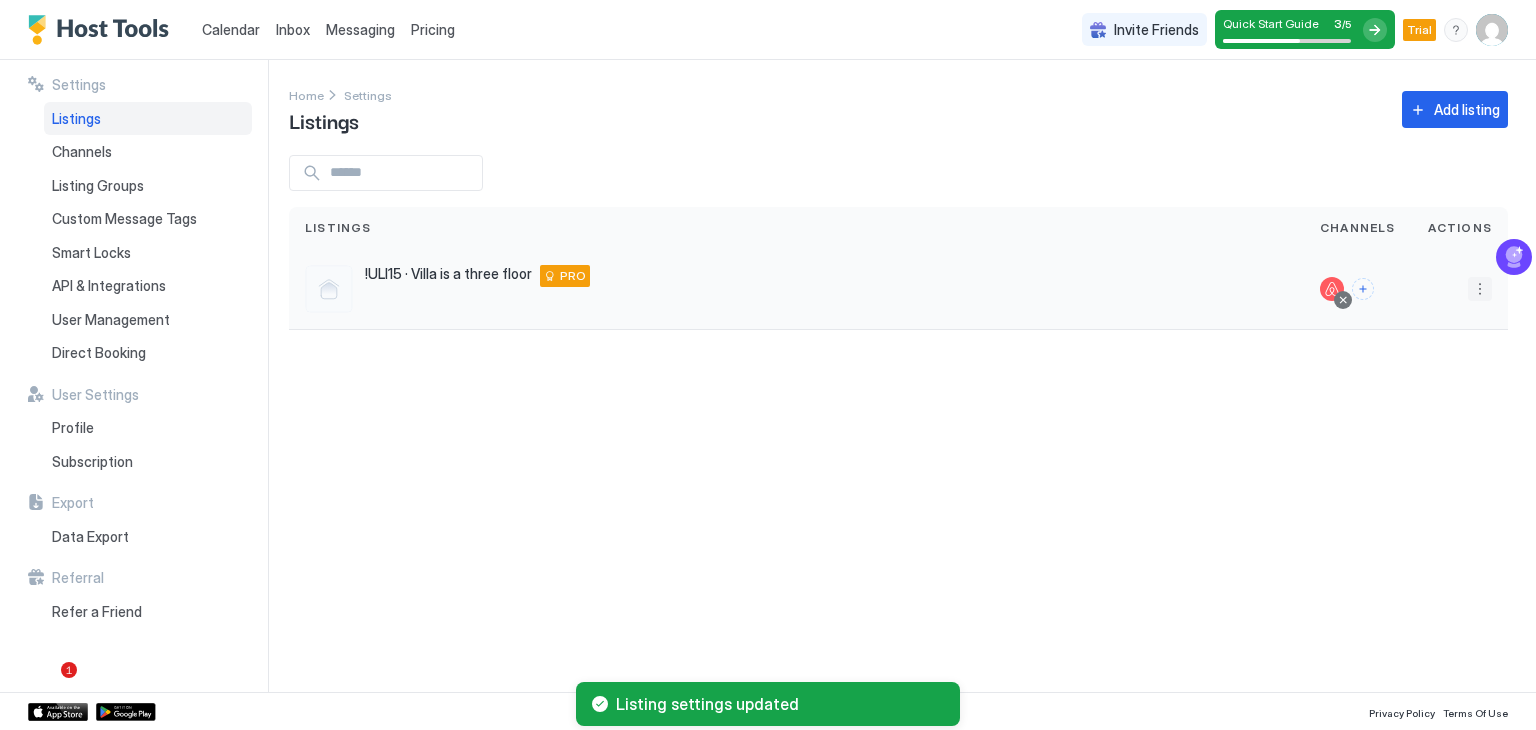 click at bounding box center (1480, 289) 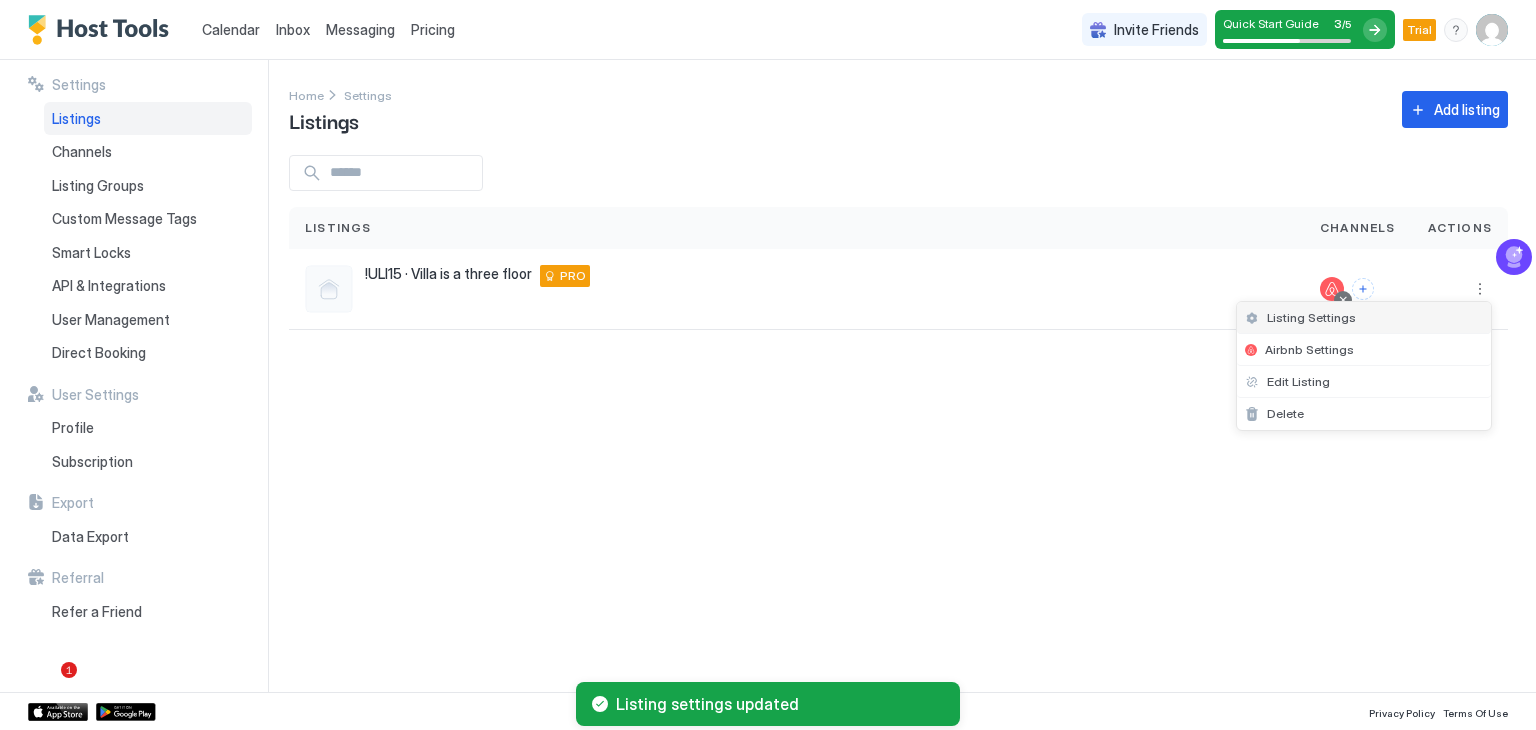 click on "Listing Settings" at bounding box center (1364, 318) 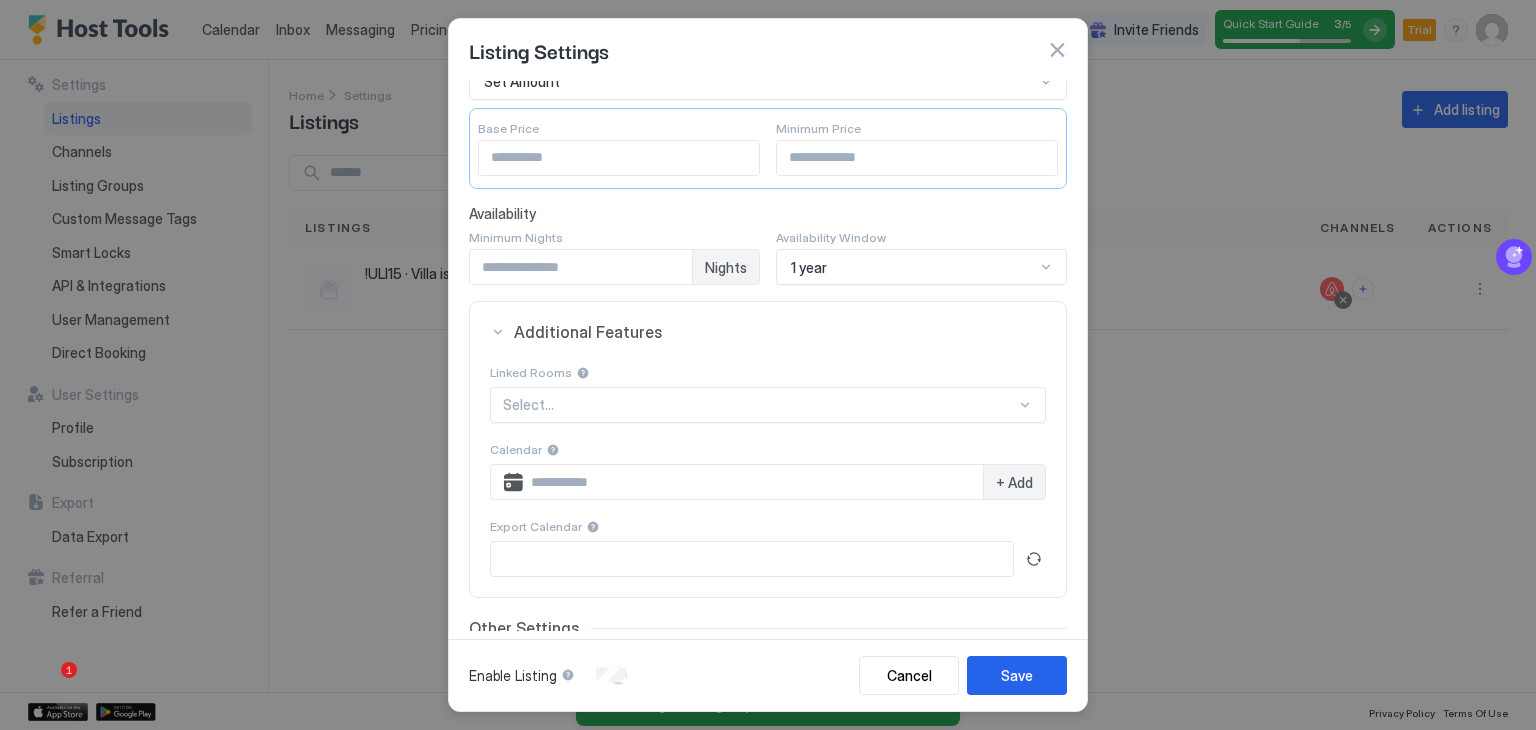 scroll, scrollTop: 306, scrollLeft: 0, axis: vertical 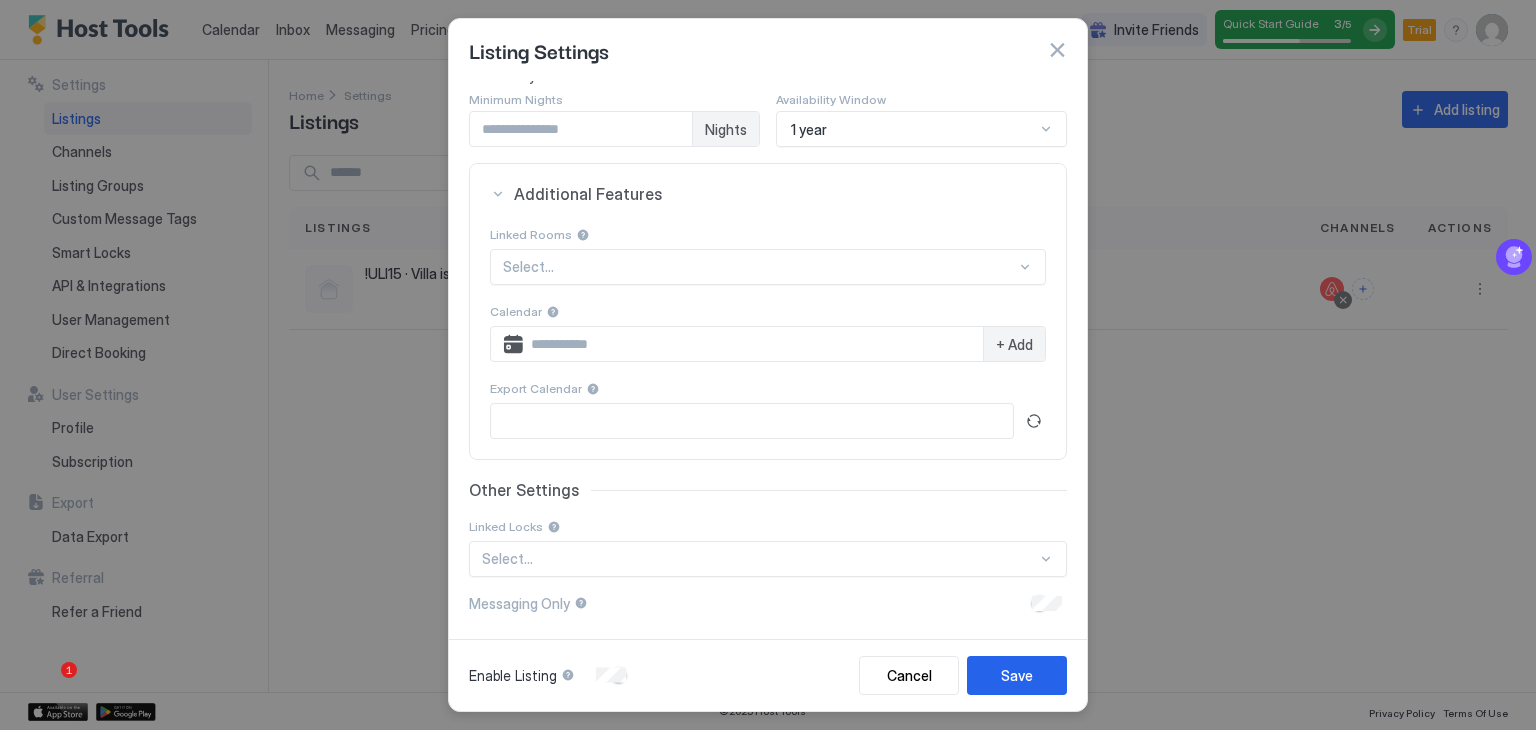 click at bounding box center (568, 675) 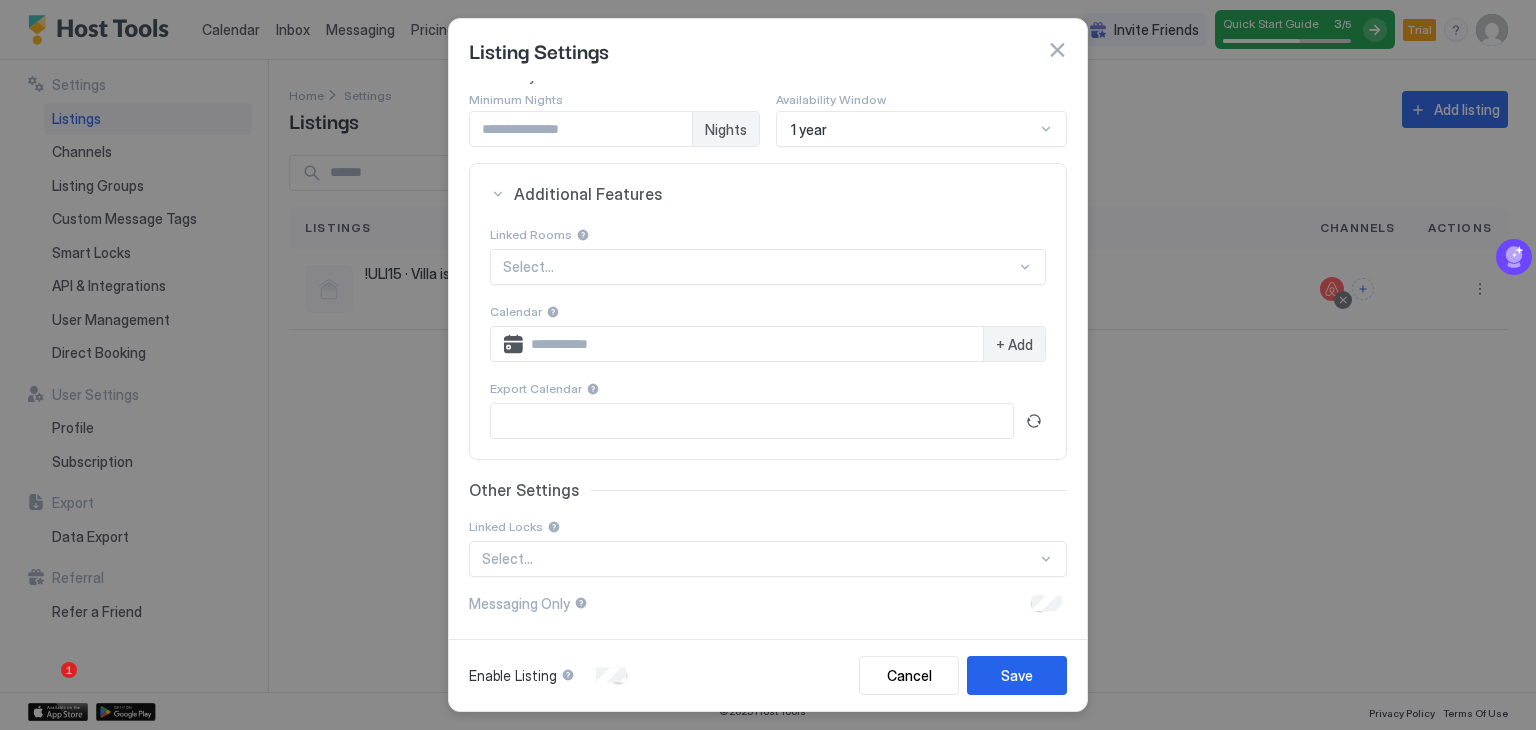 drag, startPoint x: 656, startPoint y: 638, endPoint x: 549, endPoint y: 658, distance: 108.85311 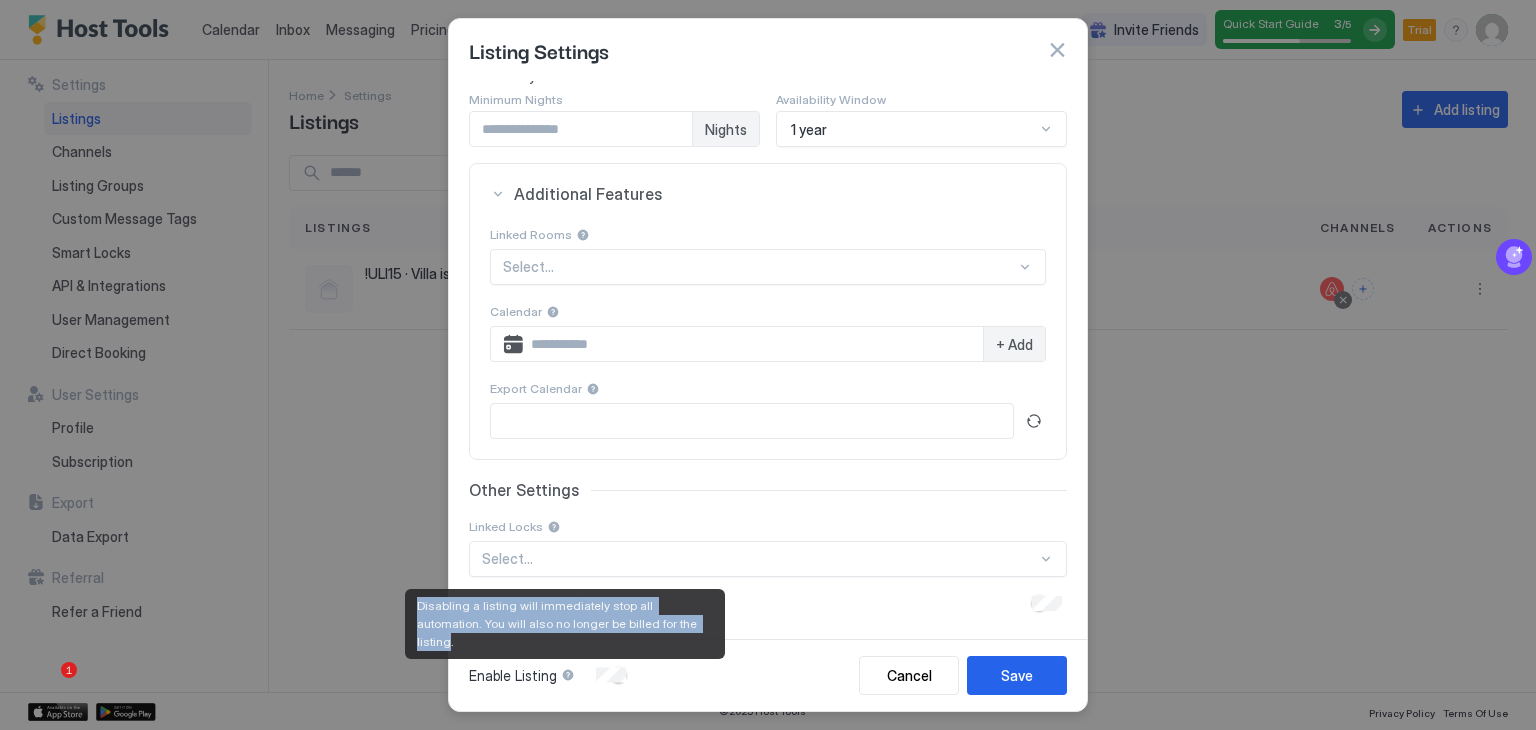 drag, startPoint x: 647, startPoint y: 636, endPoint x: 413, endPoint y: 621, distance: 234.48027 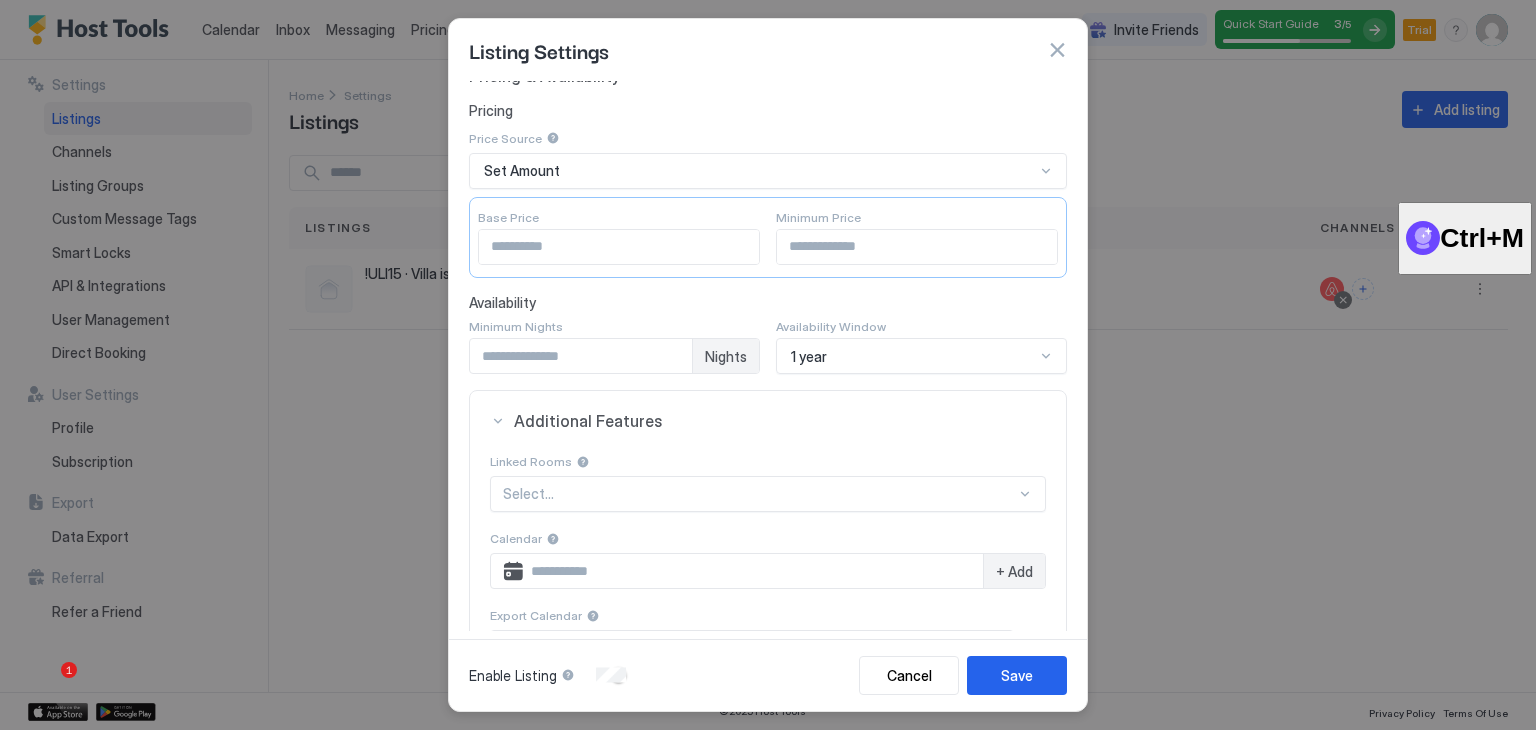 scroll, scrollTop: 0, scrollLeft: 0, axis: both 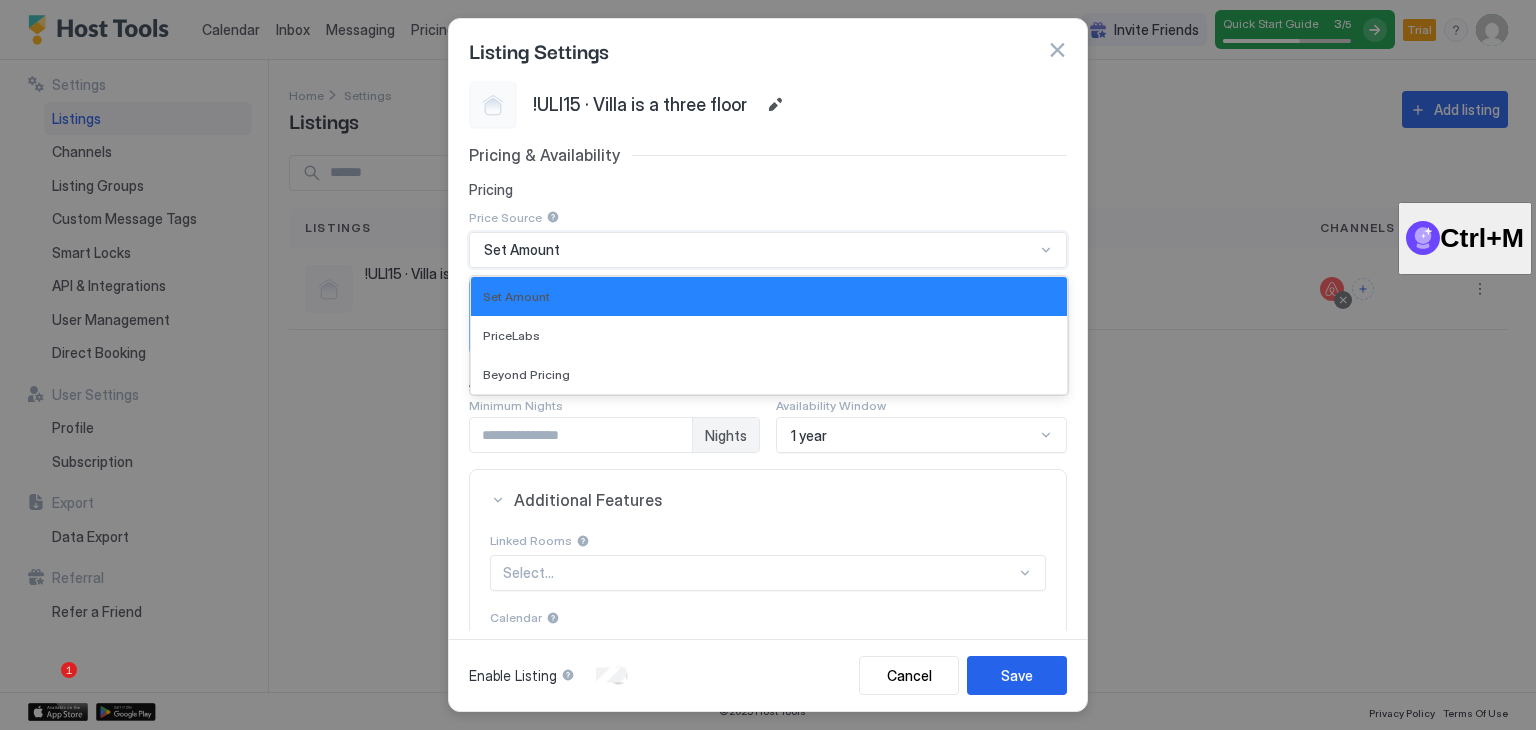 click on "Set Amount" at bounding box center [759, 250] 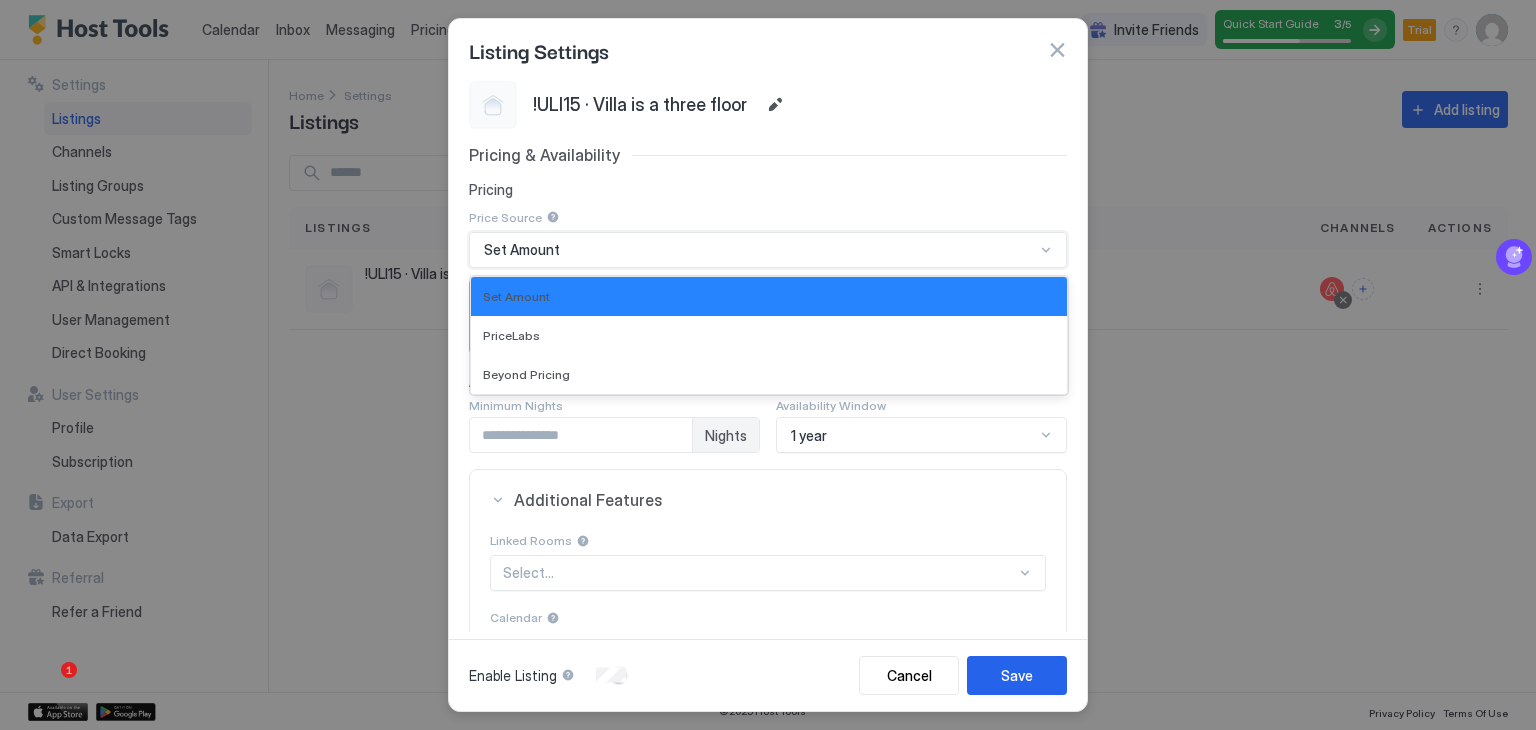 click on "Set Amount" at bounding box center (759, 250) 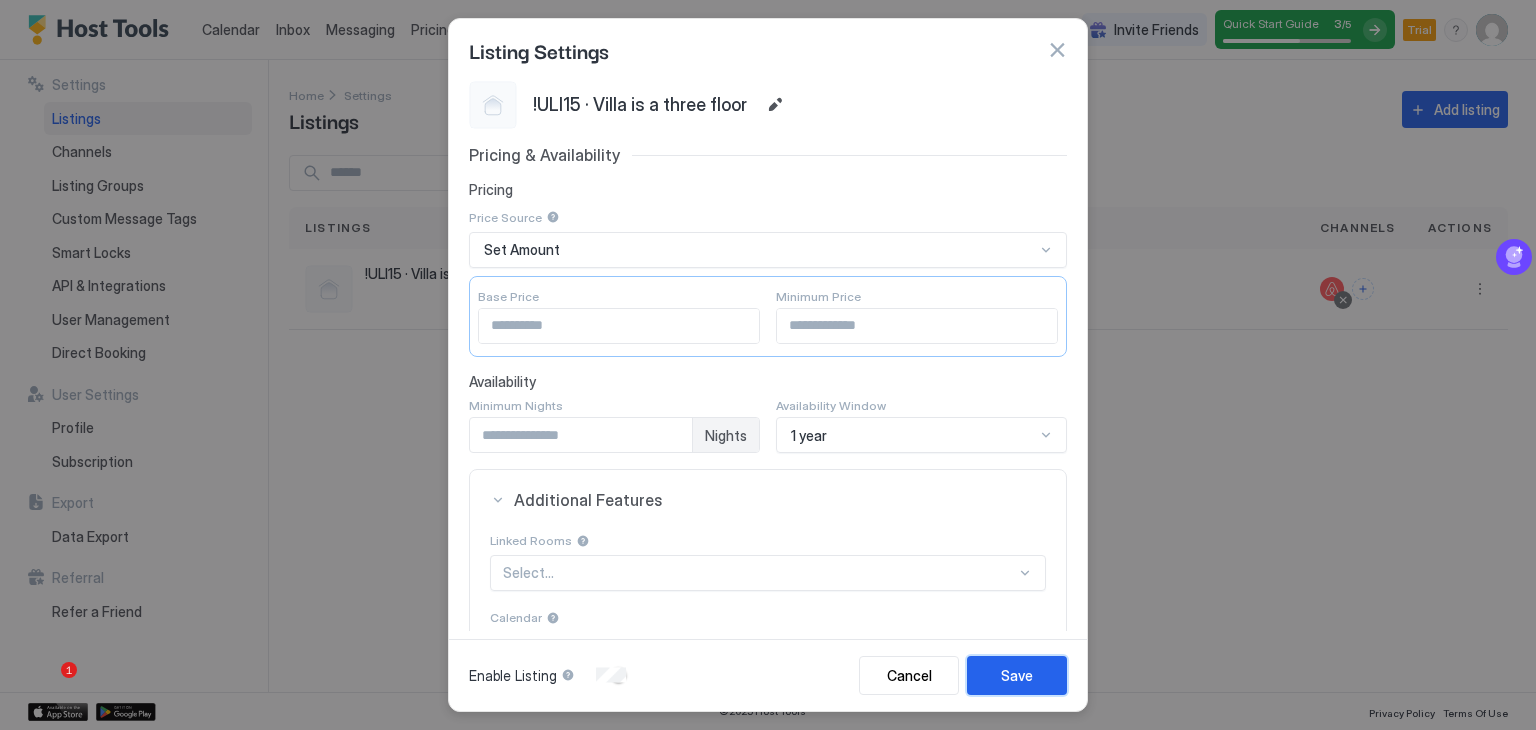 click on "Save" at bounding box center (1017, 675) 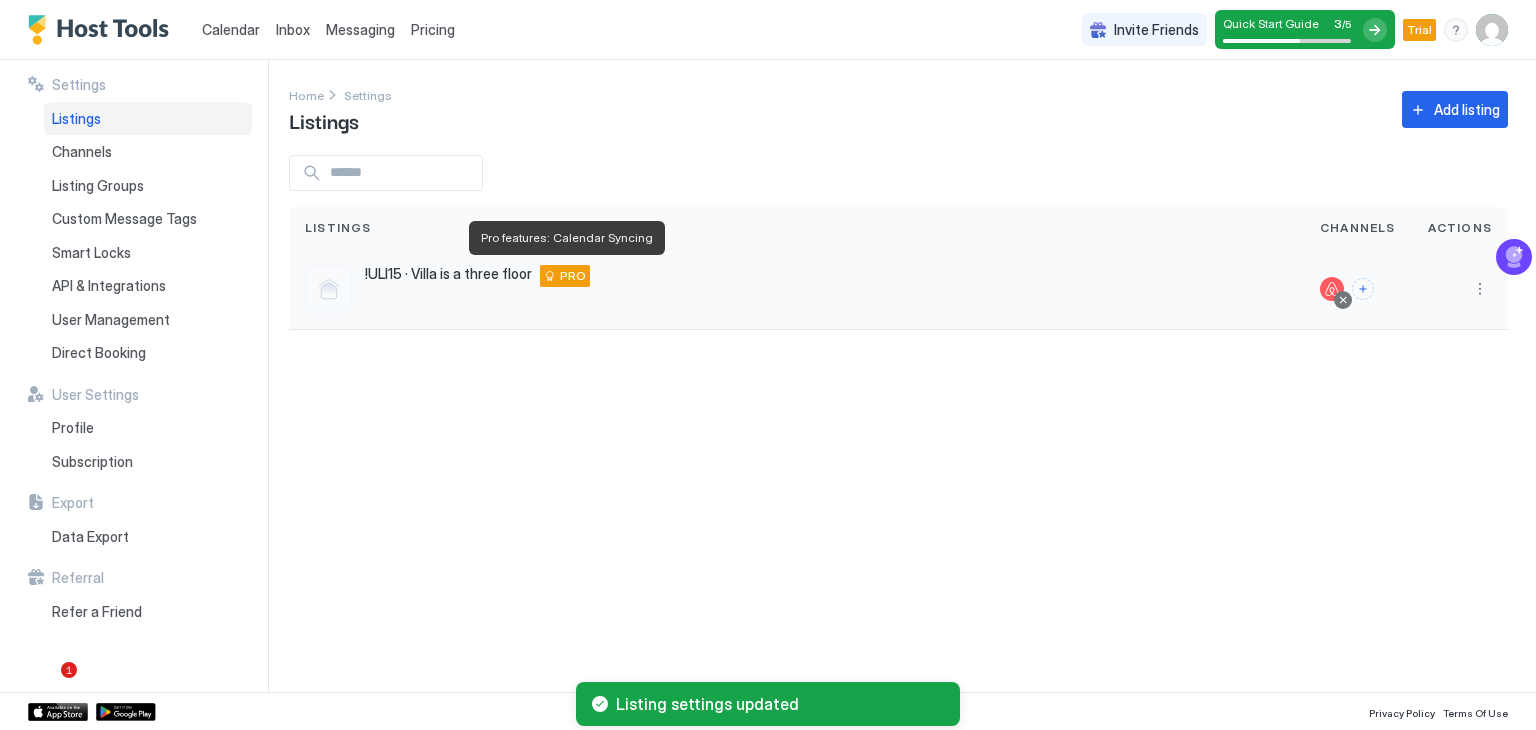 click on "PRO" at bounding box center (573, 276) 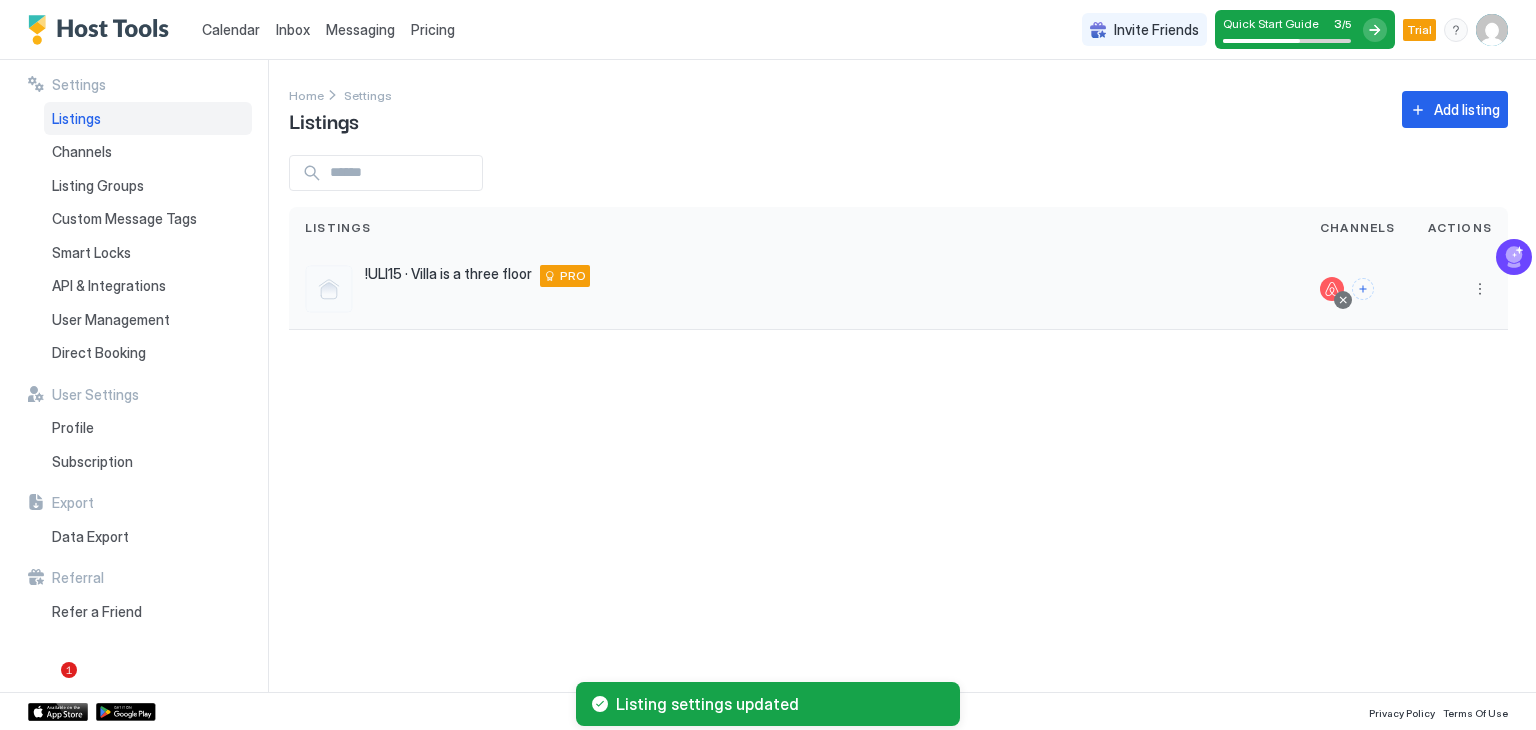 click on "PRO" at bounding box center (573, 276) 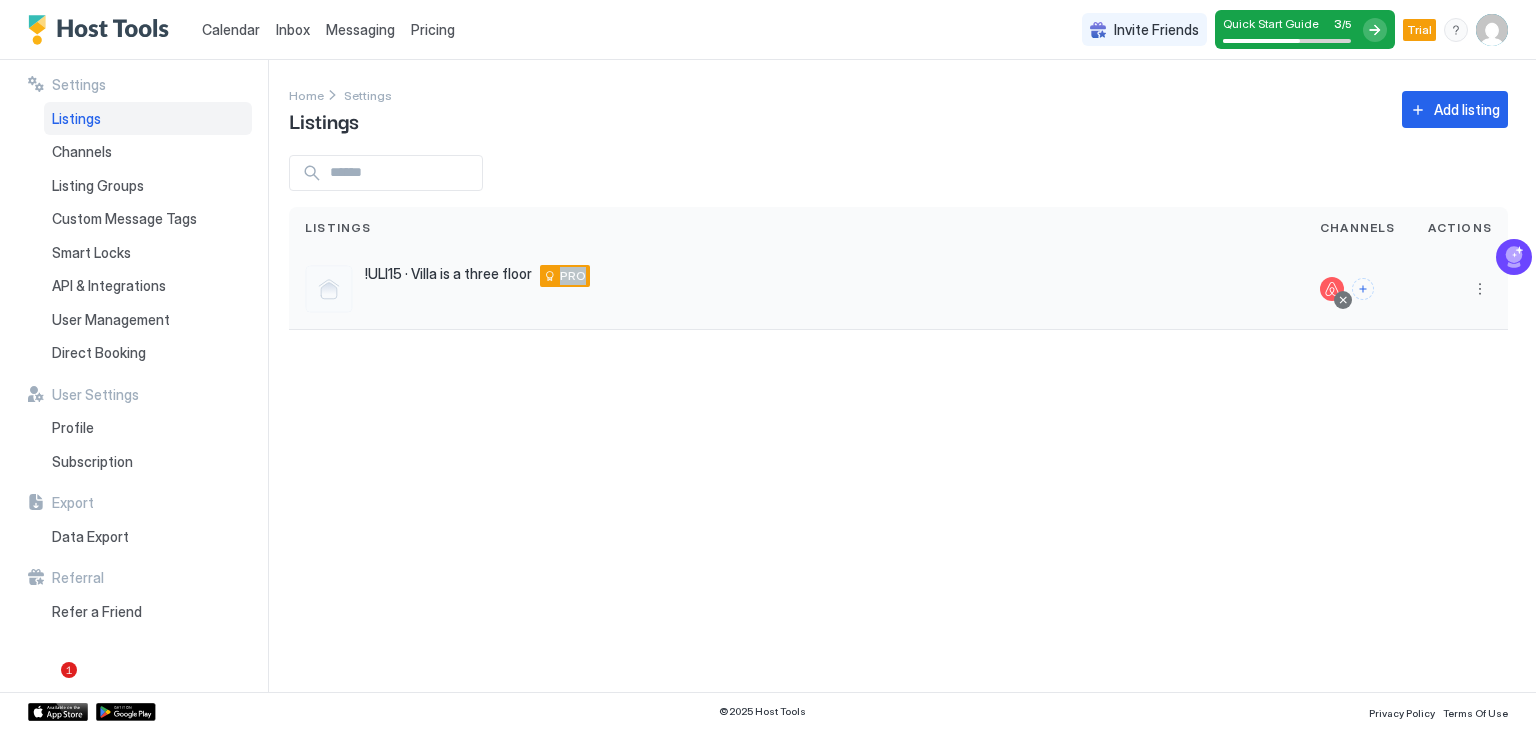 drag, startPoint x: 540, startPoint y: 263, endPoint x: 594, endPoint y: 297, distance: 63.812225 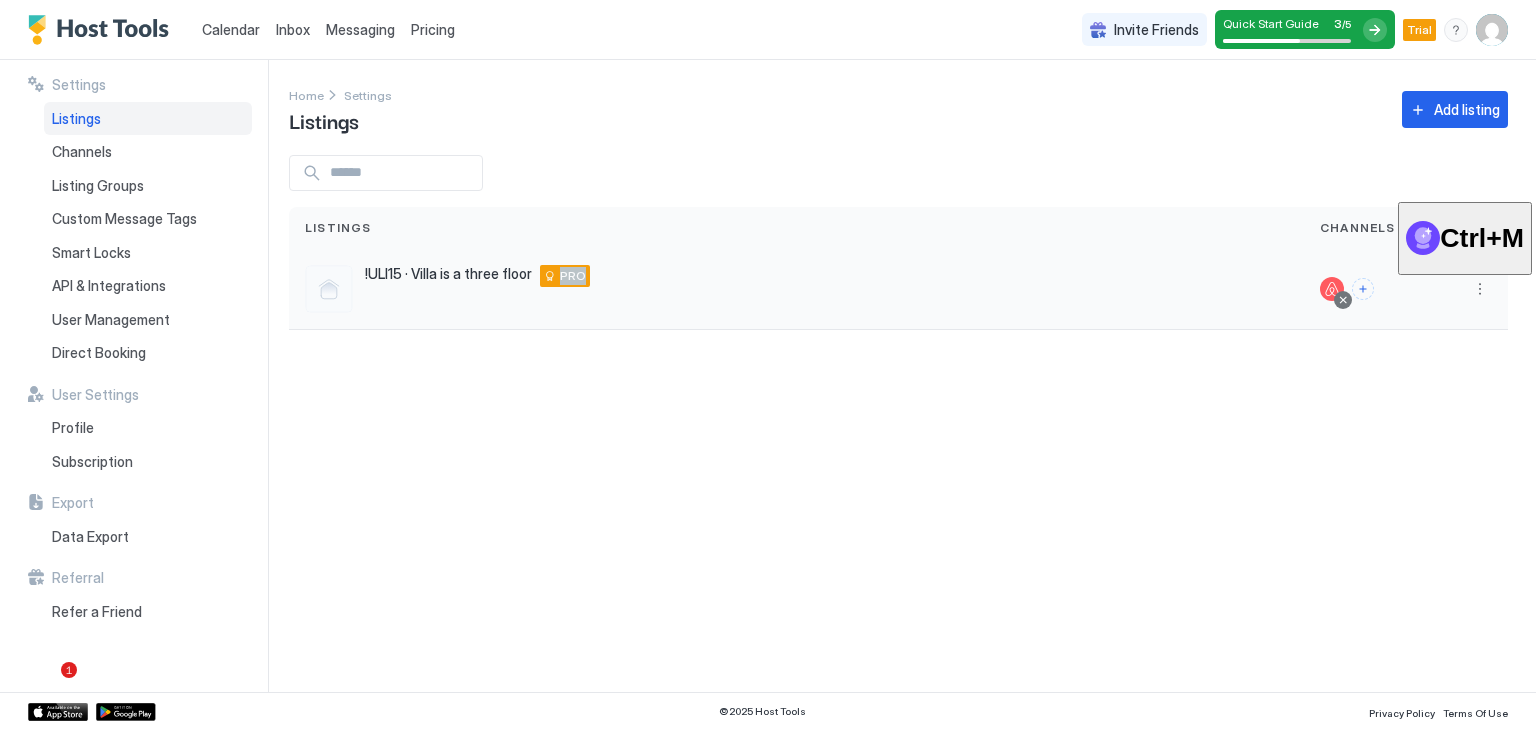 copy on "!ULI15 · Villa is a three floor [CITY] [POSTAL_CODE] [COUNTRY] PRO" 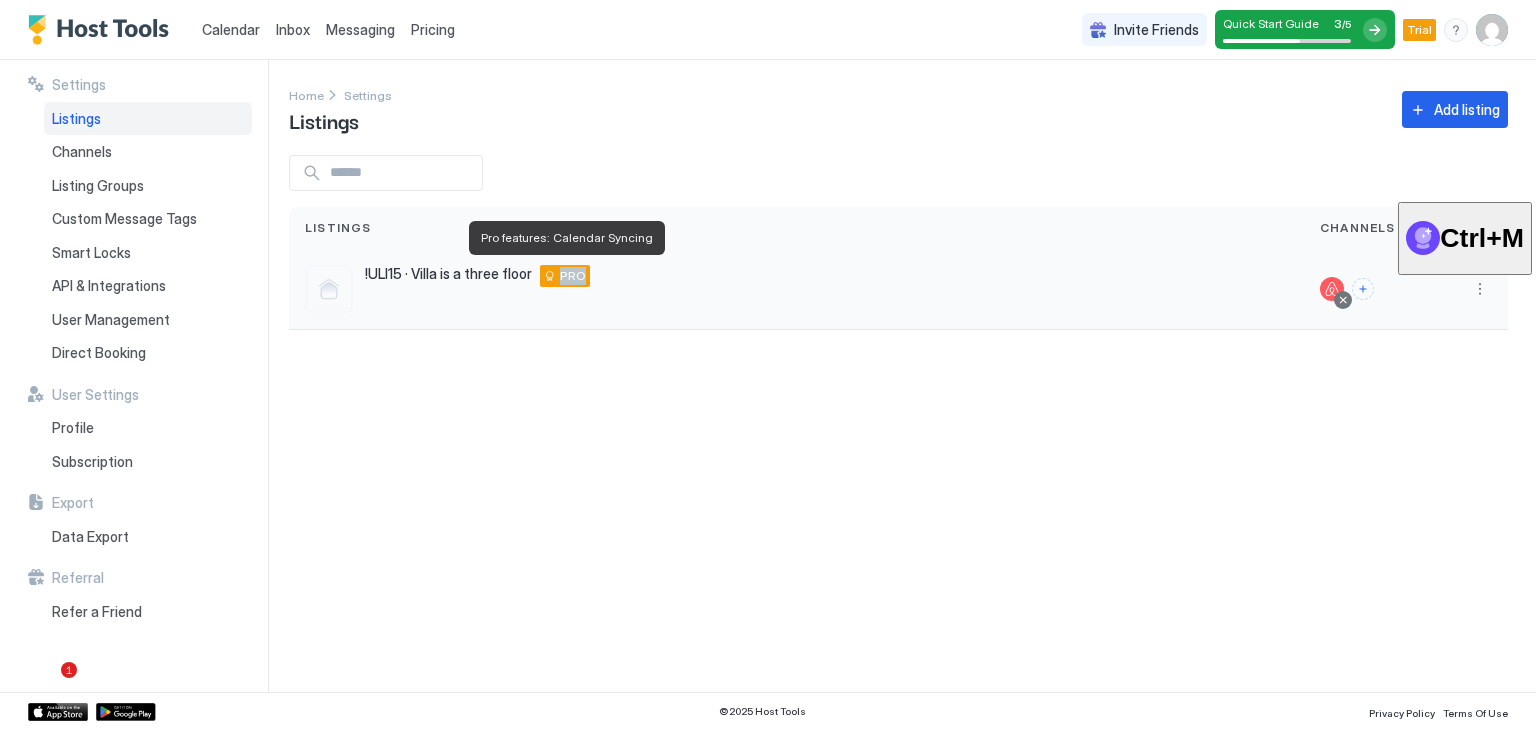 click on "PRO" at bounding box center (573, 276) 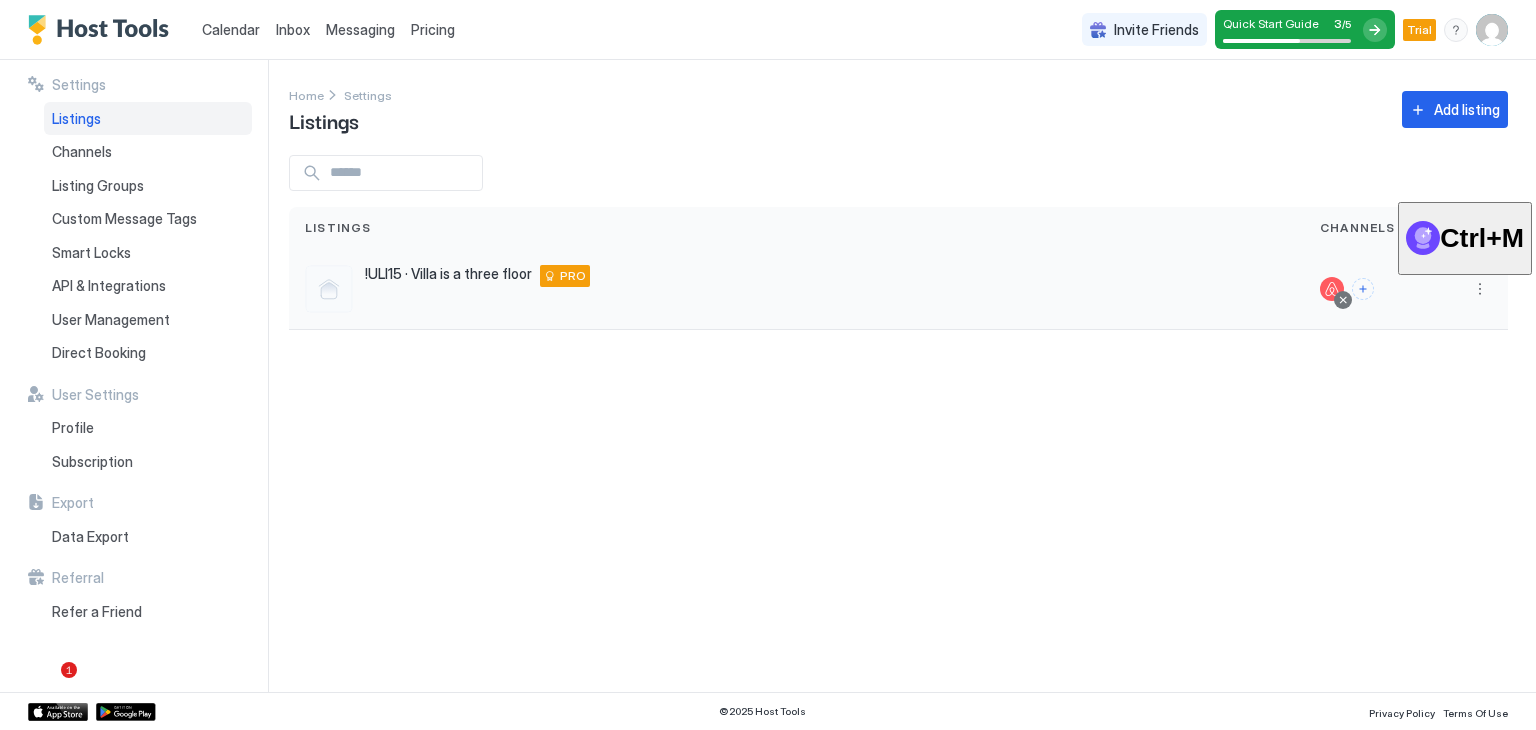 click on "!ULI15 · Villa is a three floor" at bounding box center (448, 274) 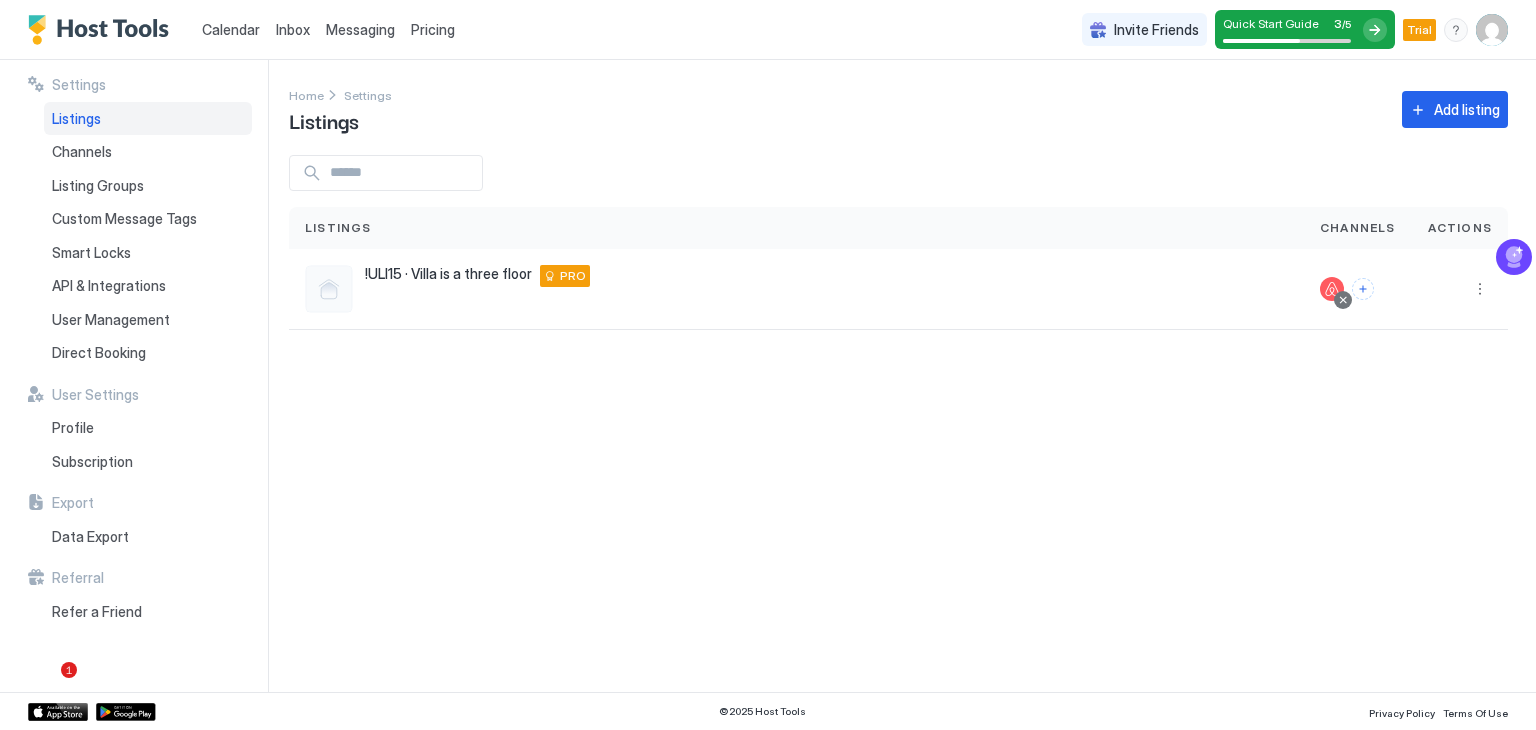 drag, startPoint x: 1180, startPoint y: 544, endPoint x: 1364, endPoint y: 472, distance: 197.58542 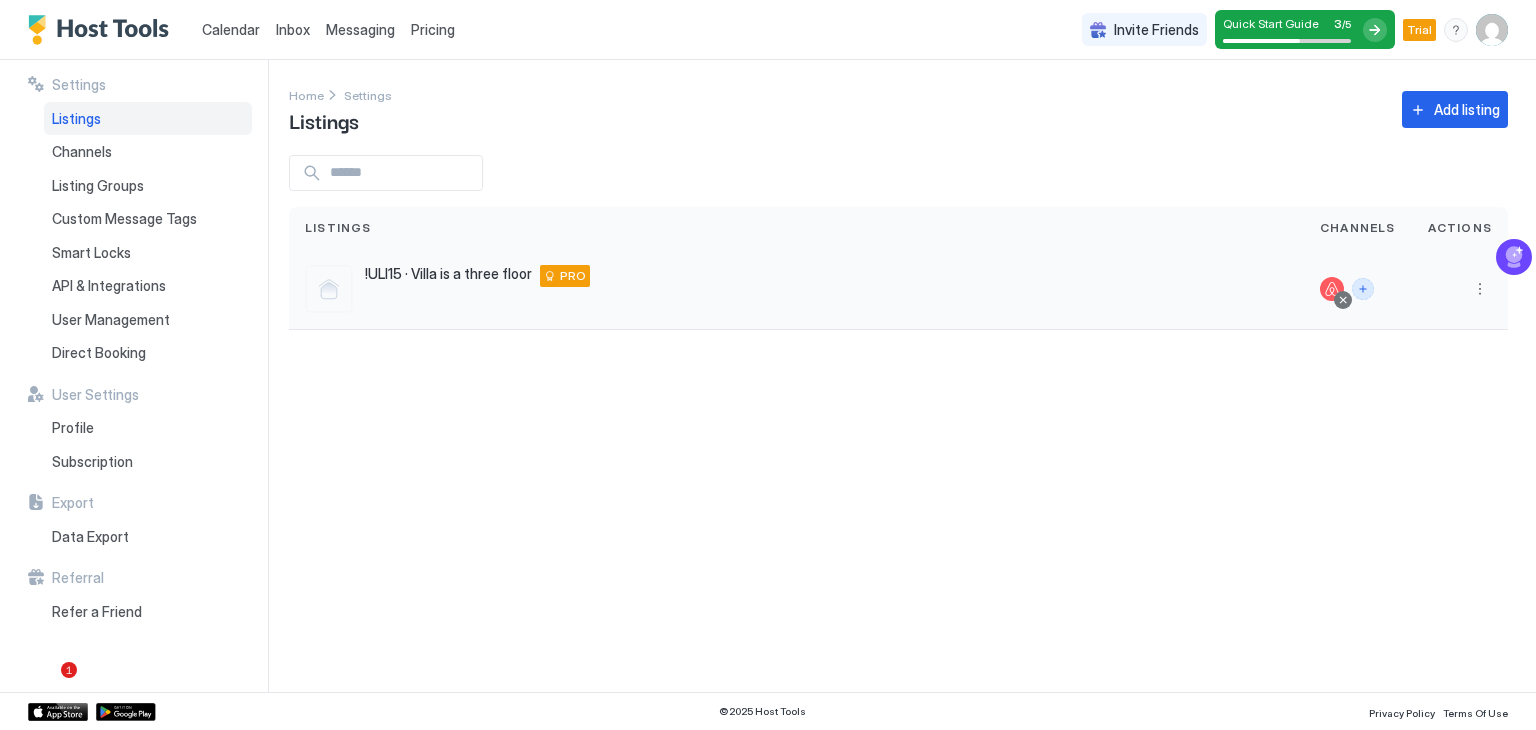 click at bounding box center (1363, 289) 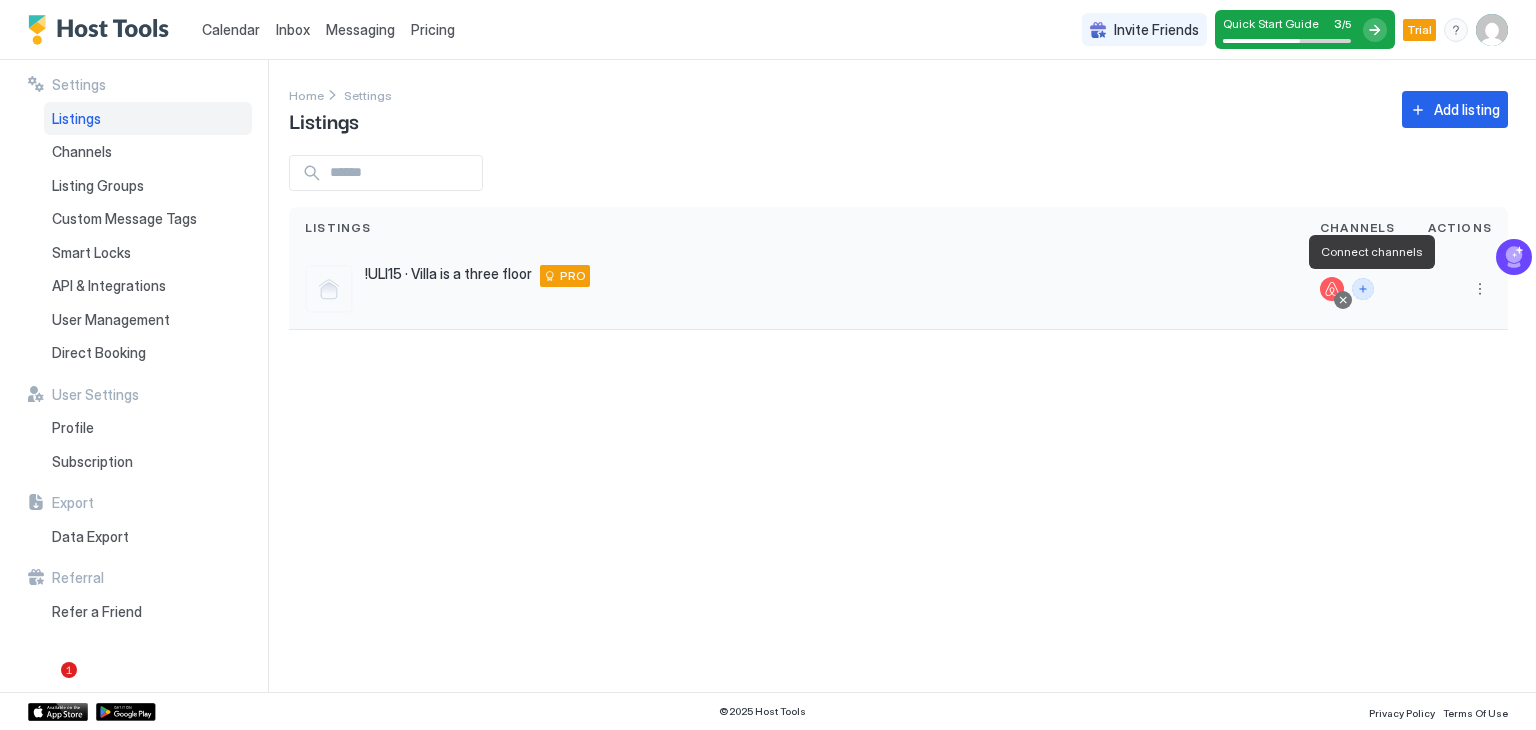 click at bounding box center [1363, 289] 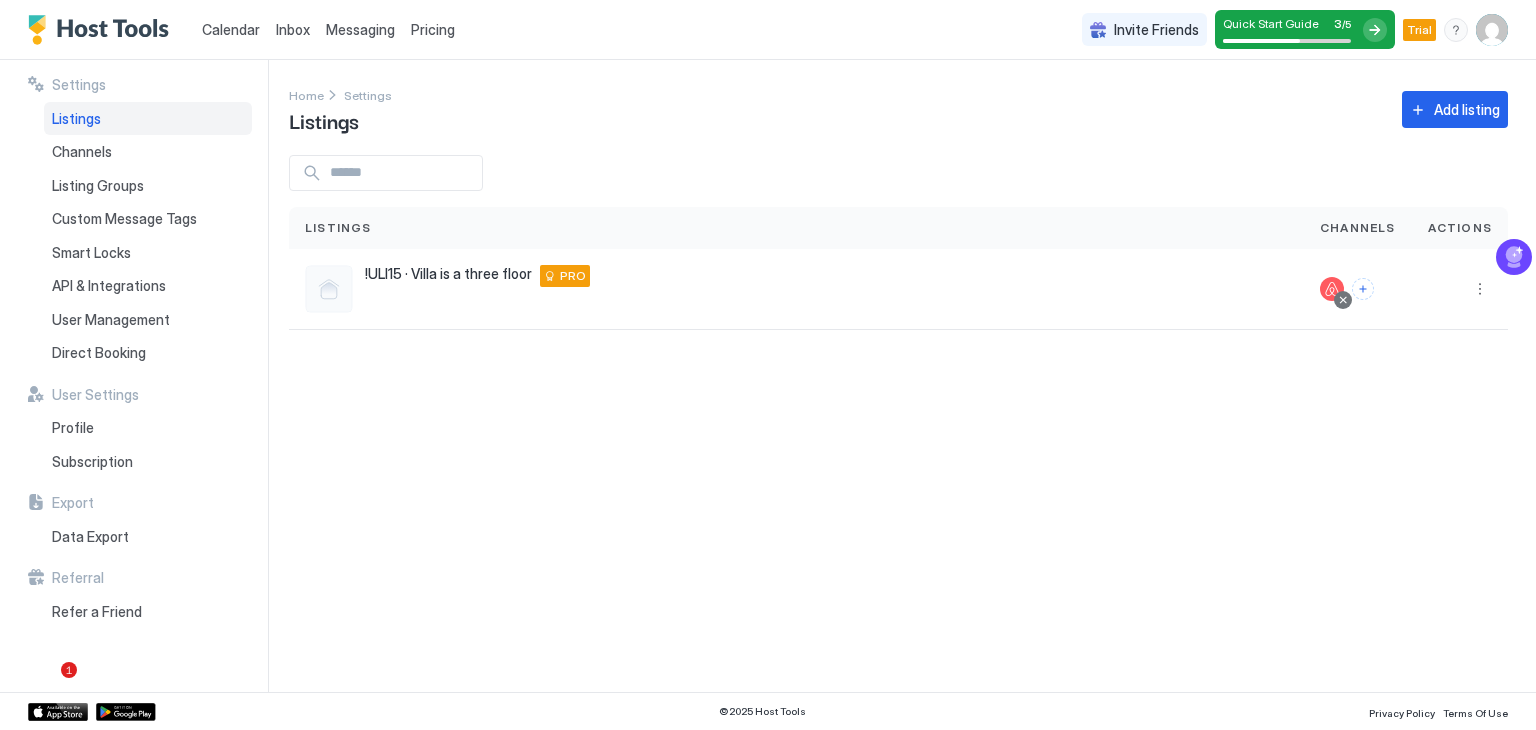 drag, startPoint x: 1009, startPoint y: 645, endPoint x: 1207, endPoint y: 454, distance: 275.10907 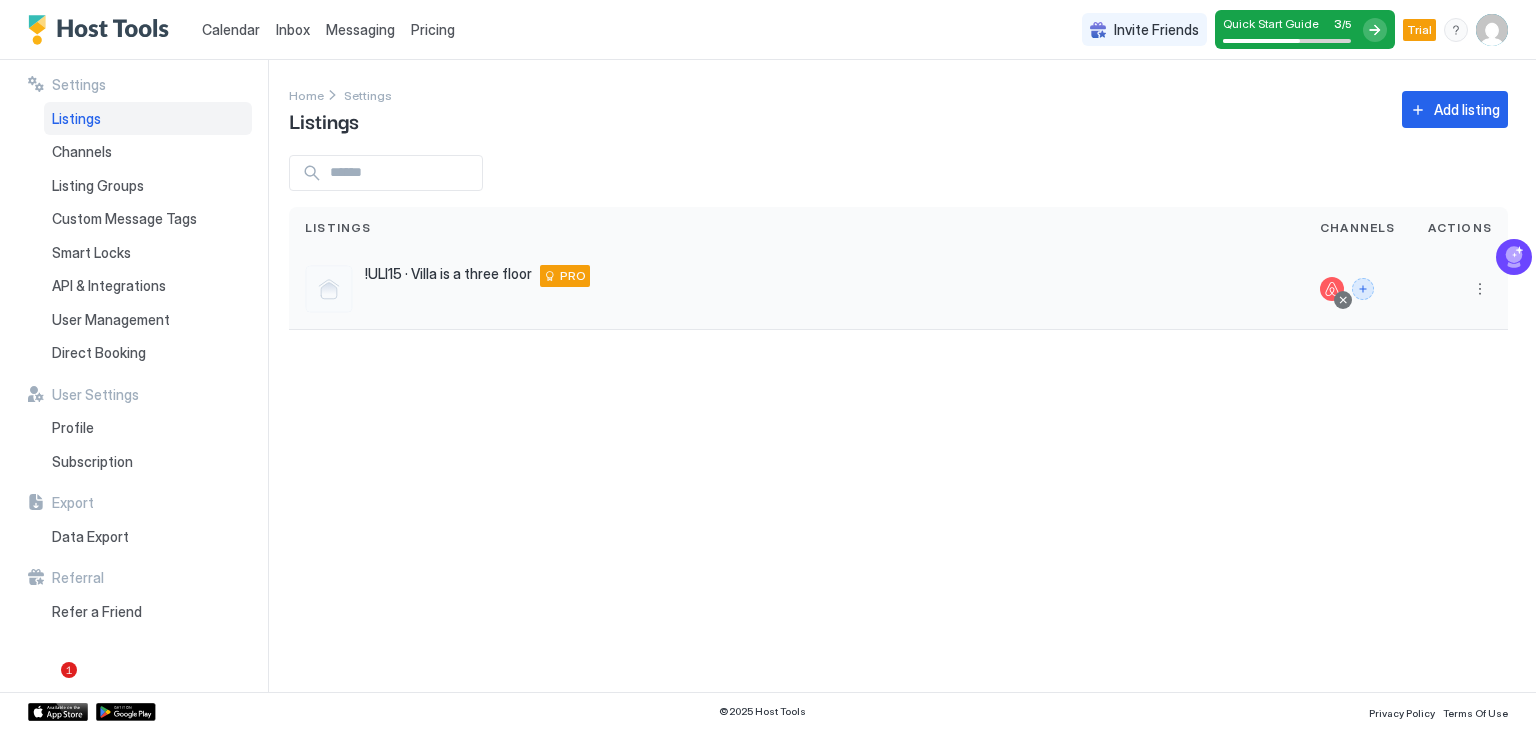 click at bounding box center [1363, 289] 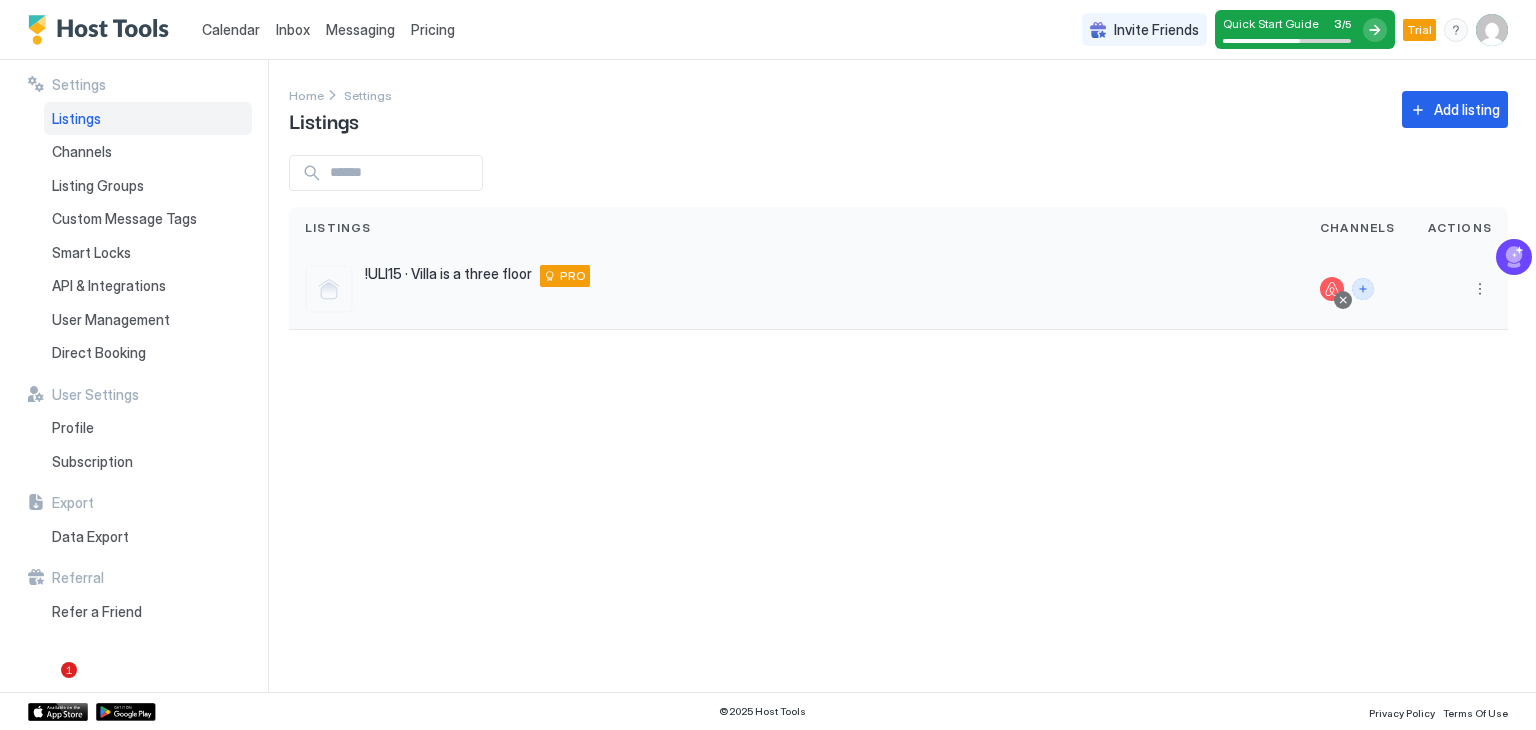click at bounding box center [1363, 289] 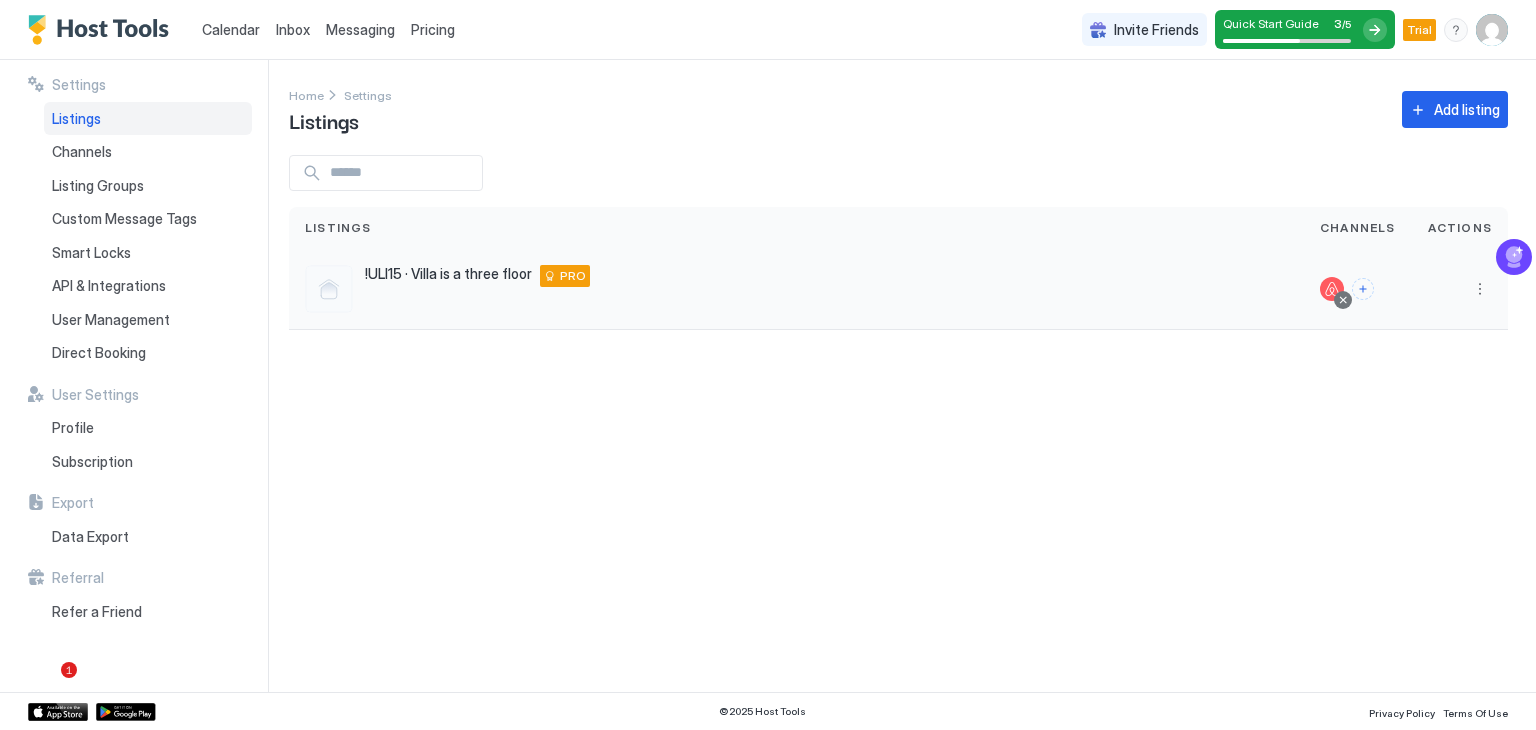 click at bounding box center [1460, 289] 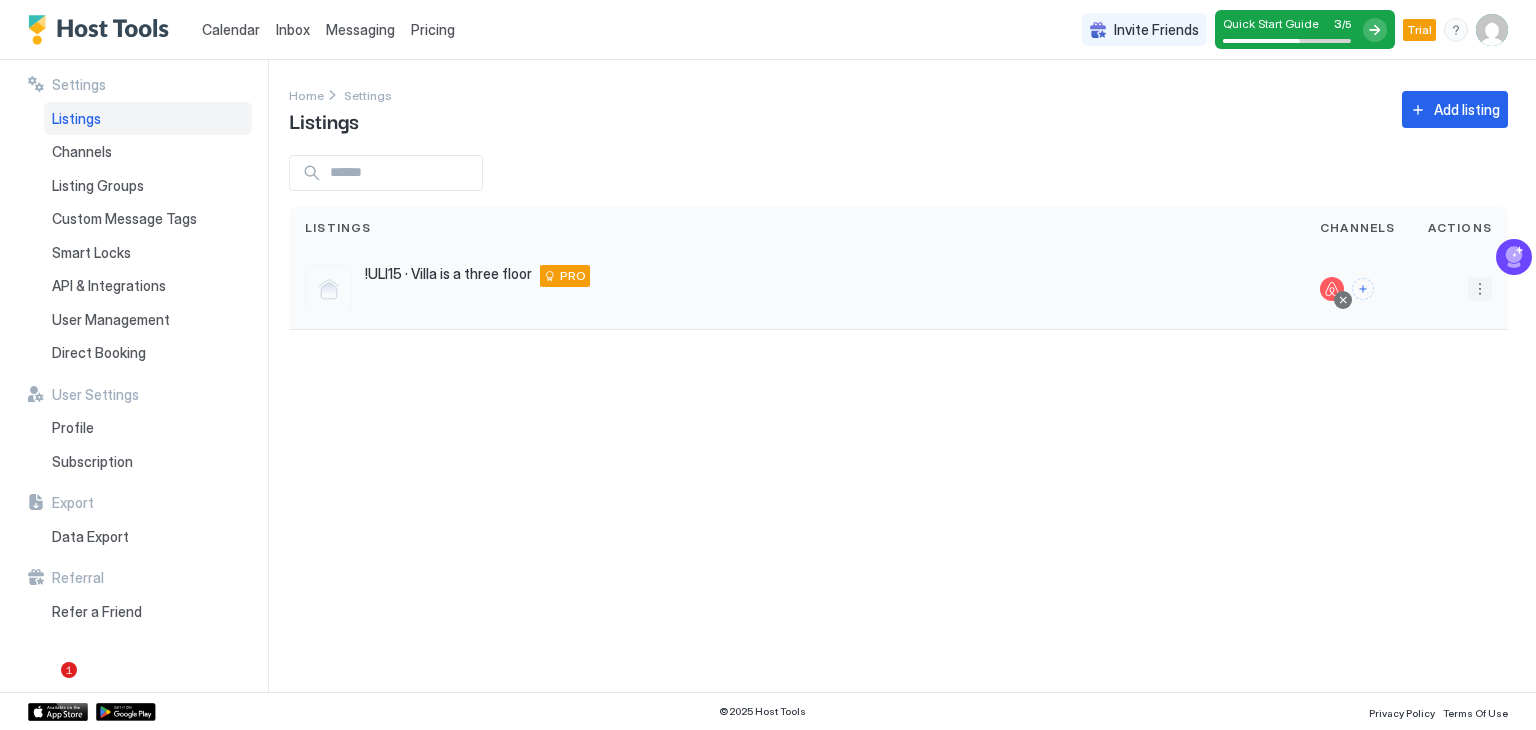click at bounding box center (1480, 289) 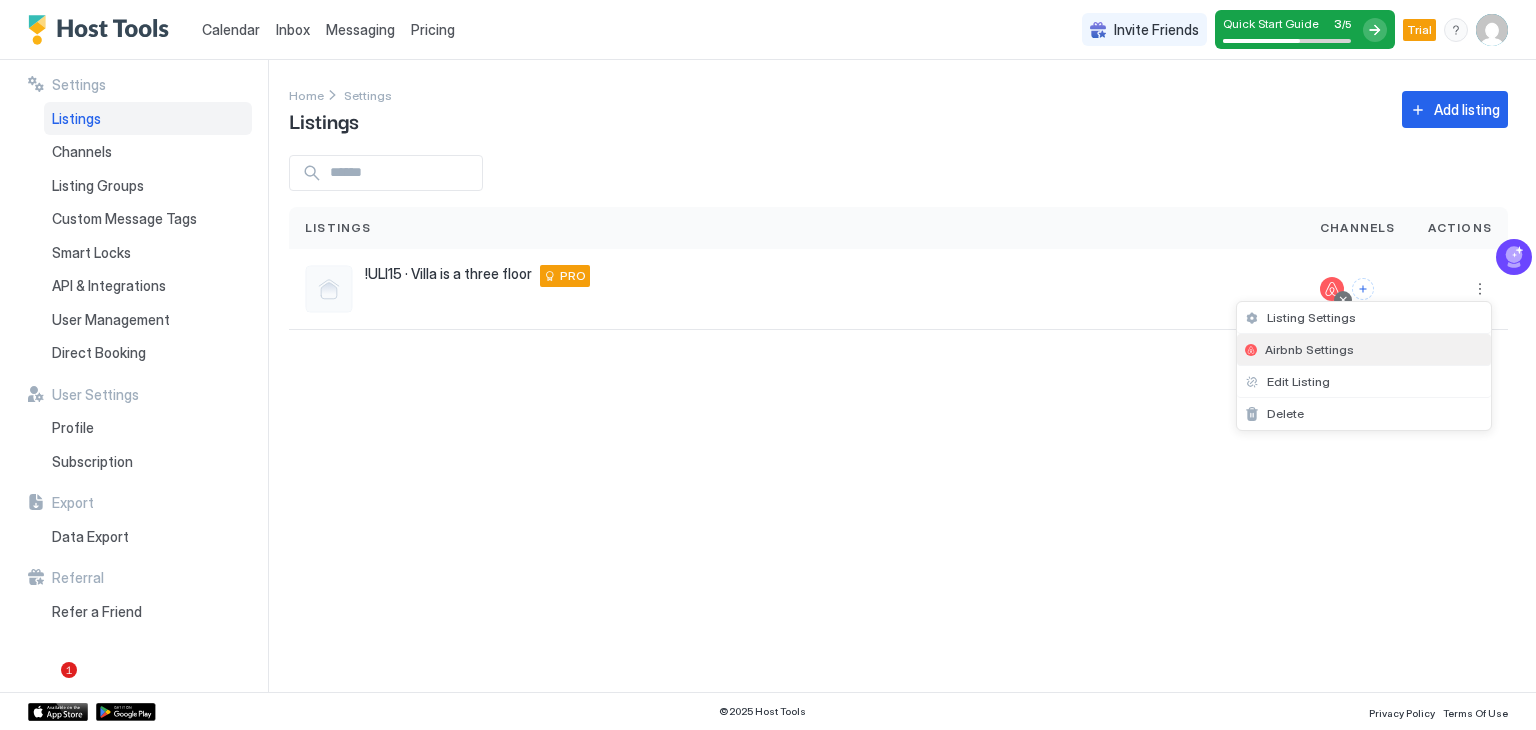 click on "Airbnb Settings" at bounding box center [1309, 349] 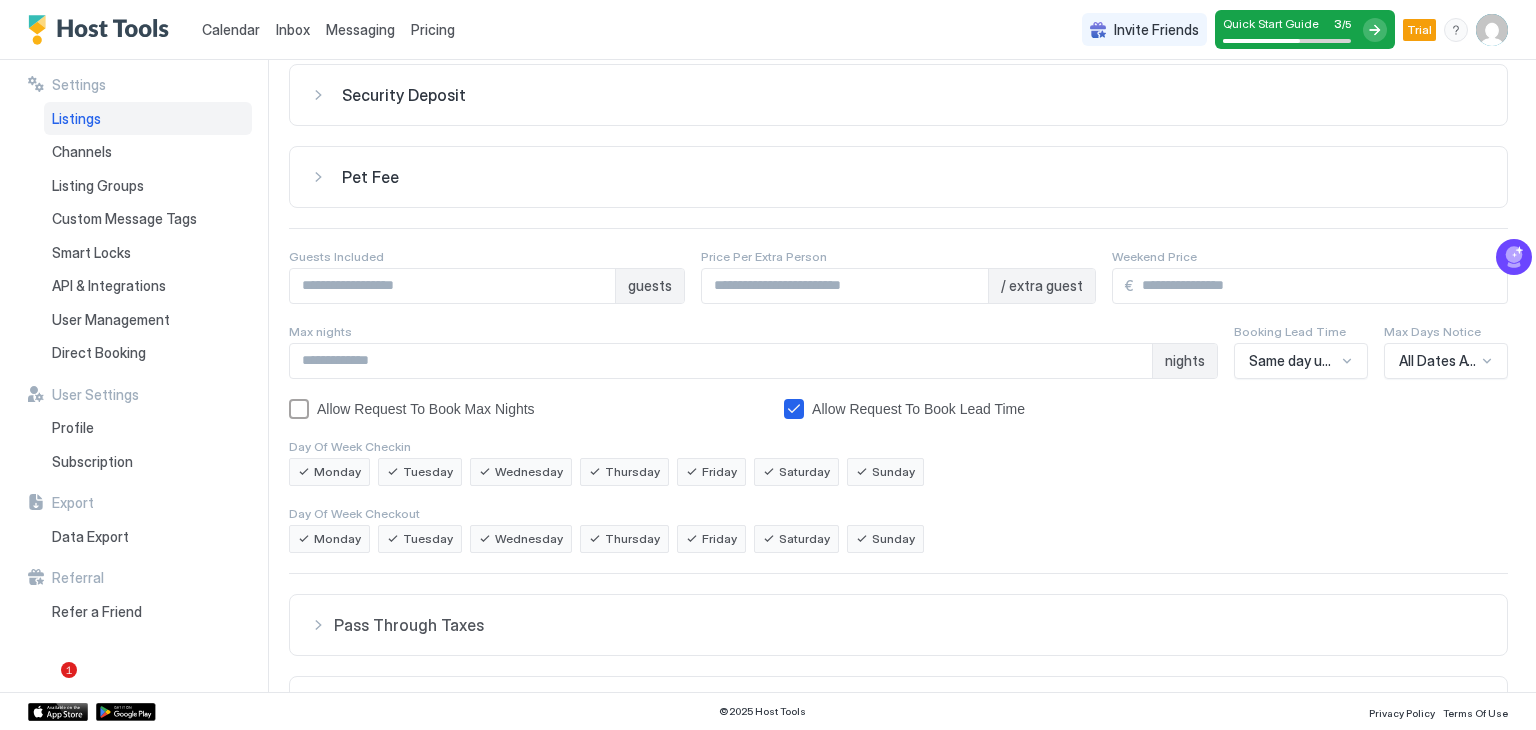 scroll, scrollTop: 0, scrollLeft: 0, axis: both 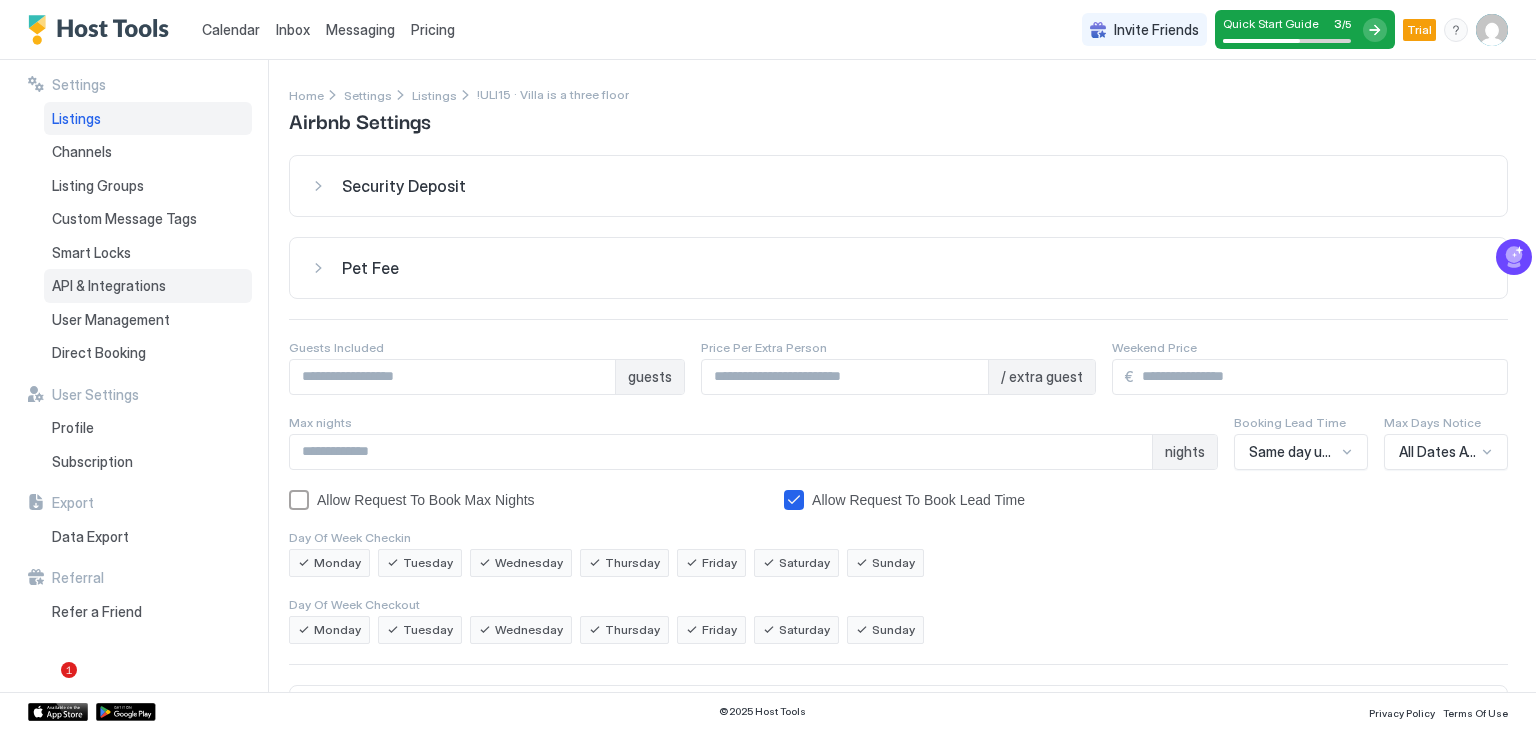 click on "API & Integrations" at bounding box center (148, 286) 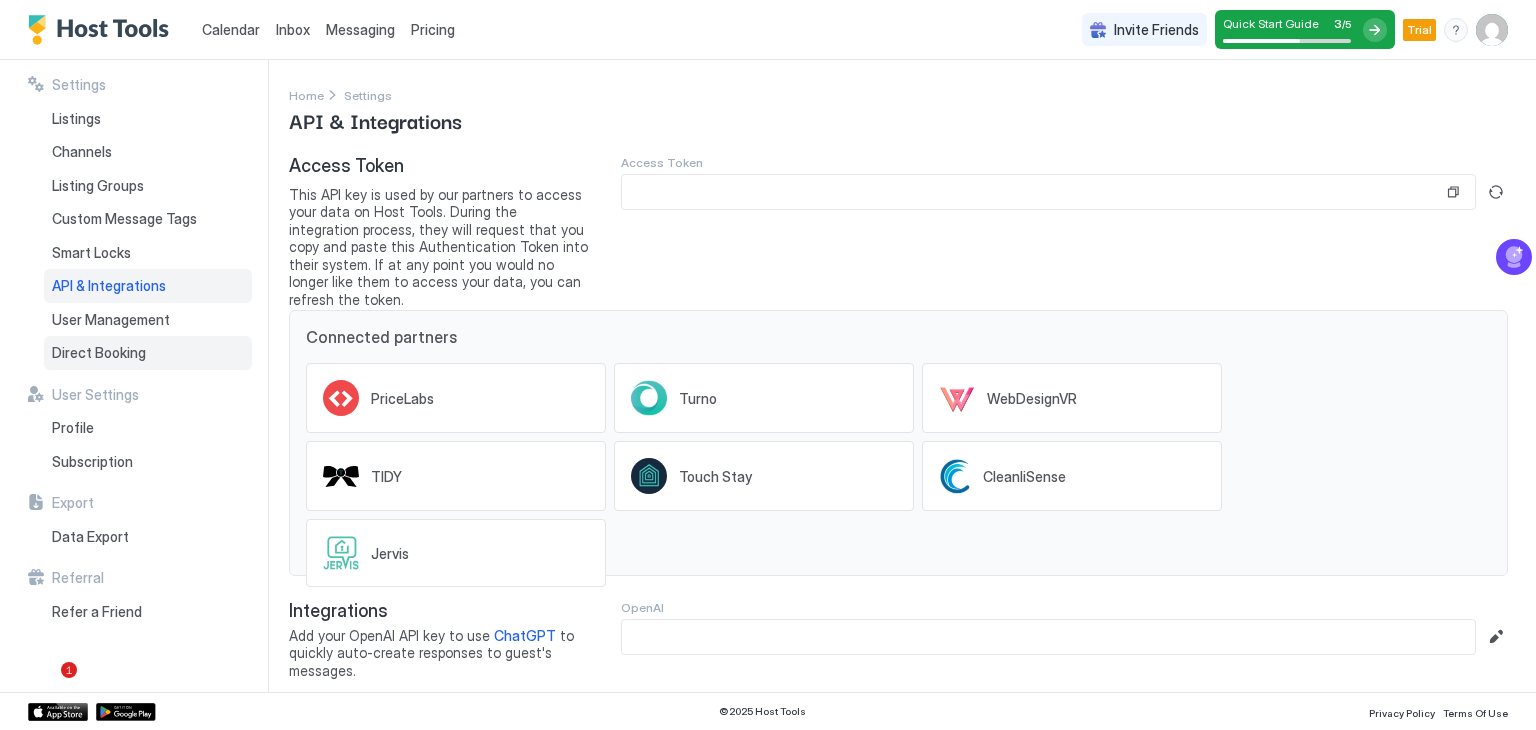 click on "Direct Booking" at bounding box center (99, 353) 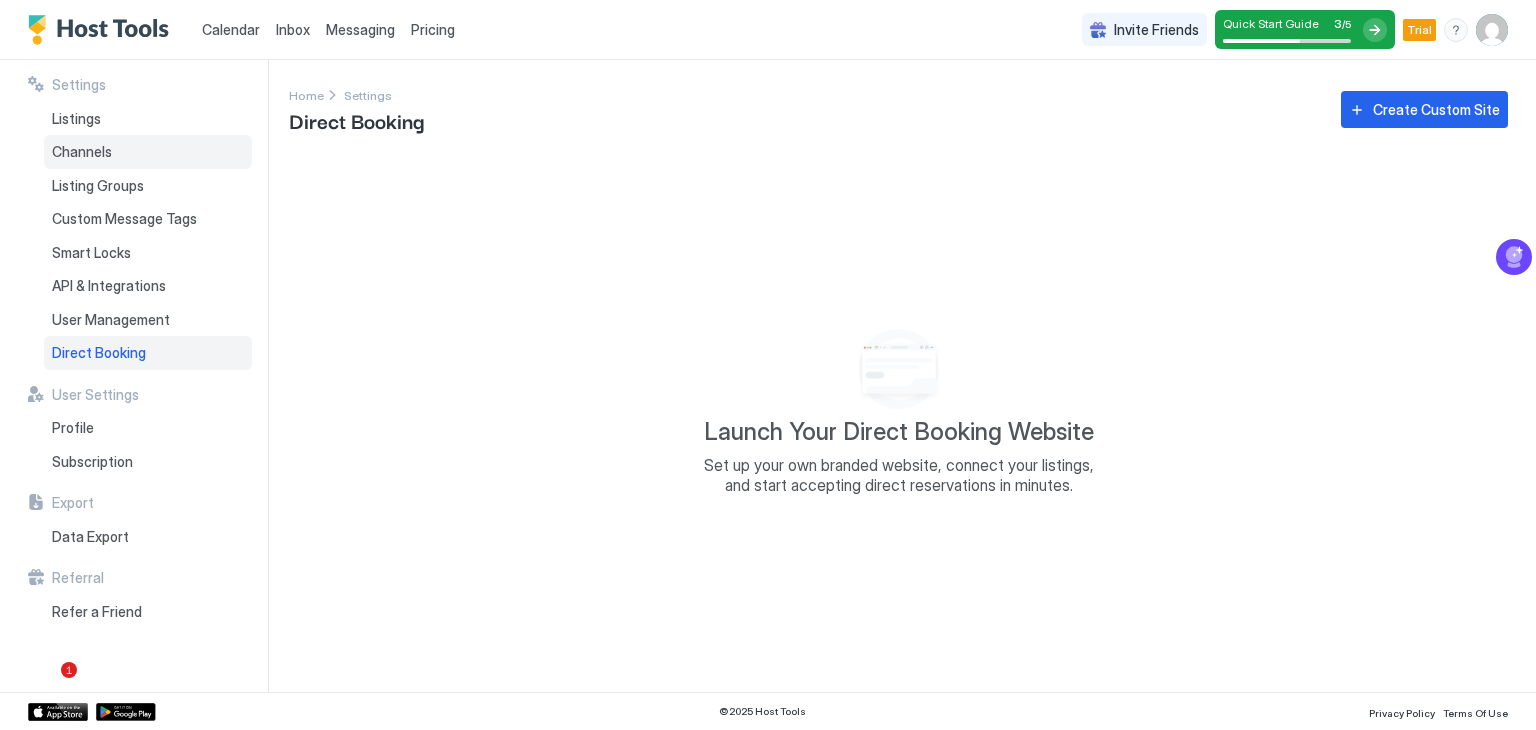 click on "Channels" at bounding box center (82, 152) 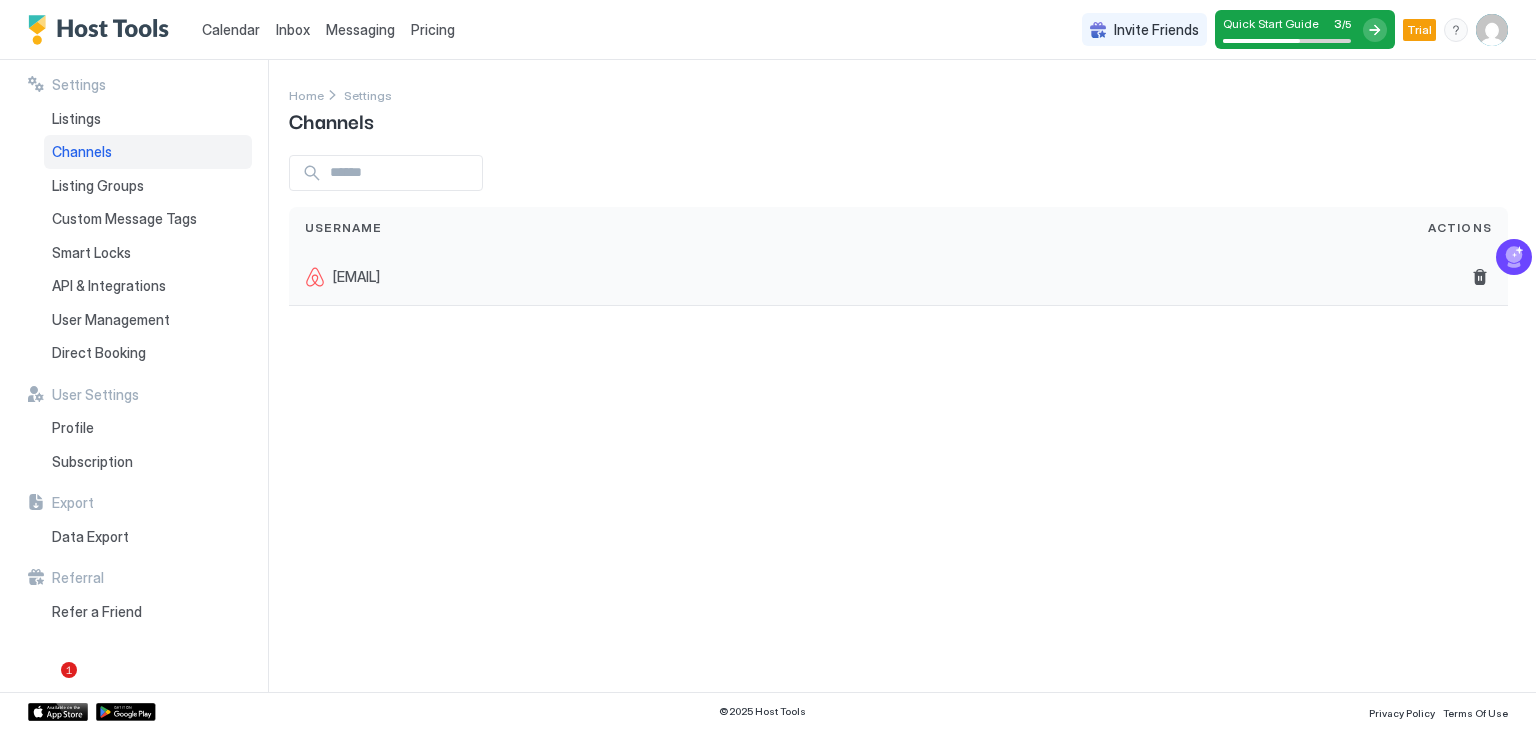 click on "[EMAIL]" at bounding box center (356, 277) 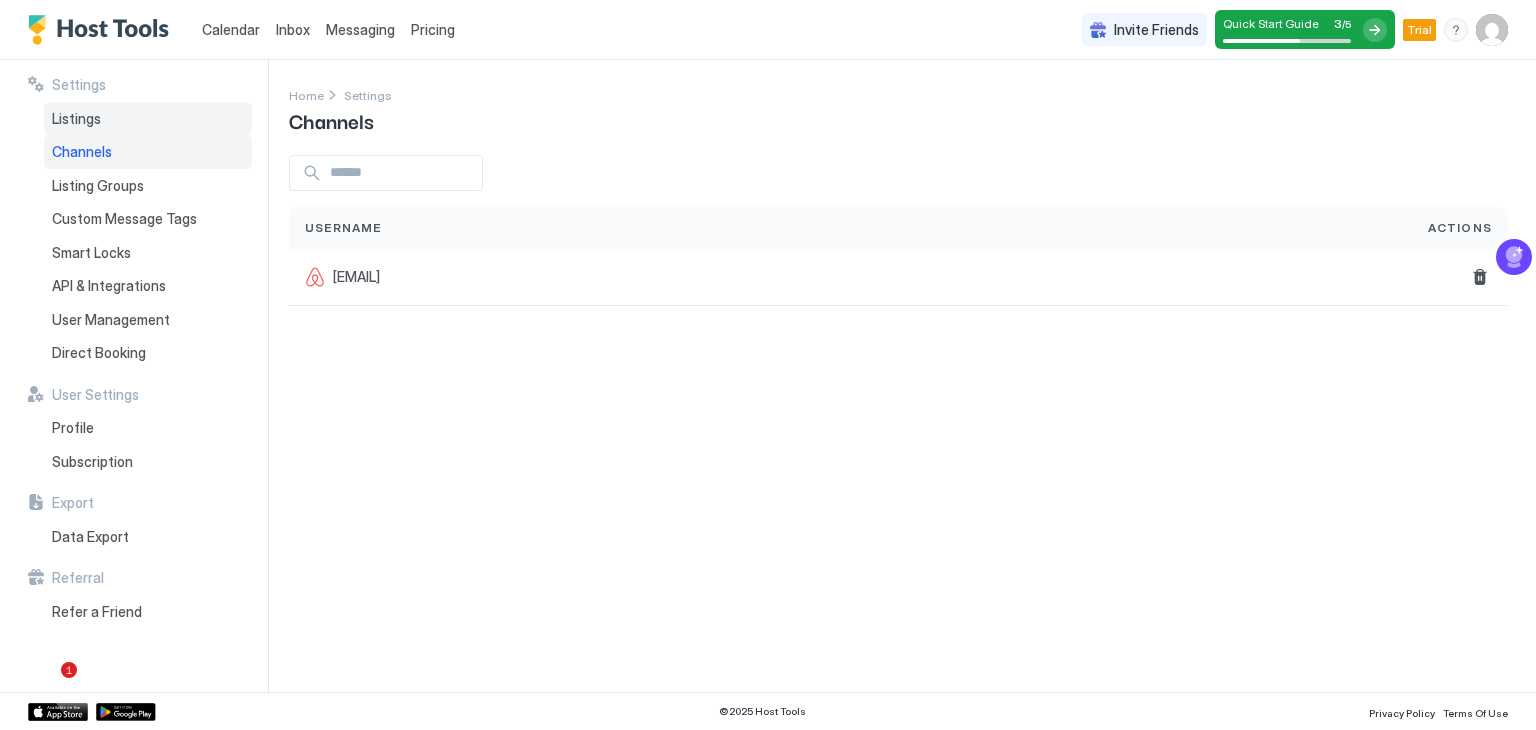 click on "Listings" at bounding box center [148, 119] 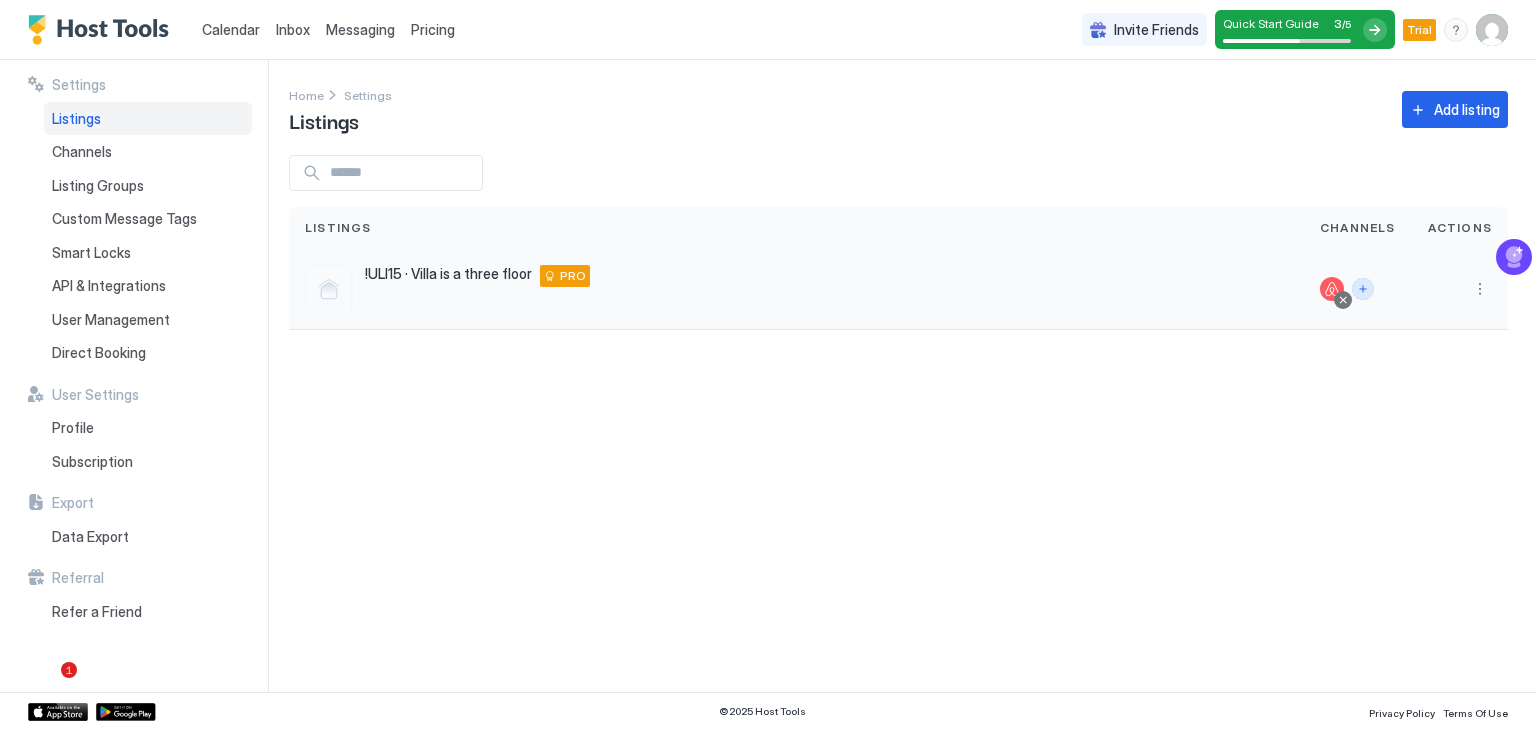 click at bounding box center [1363, 289] 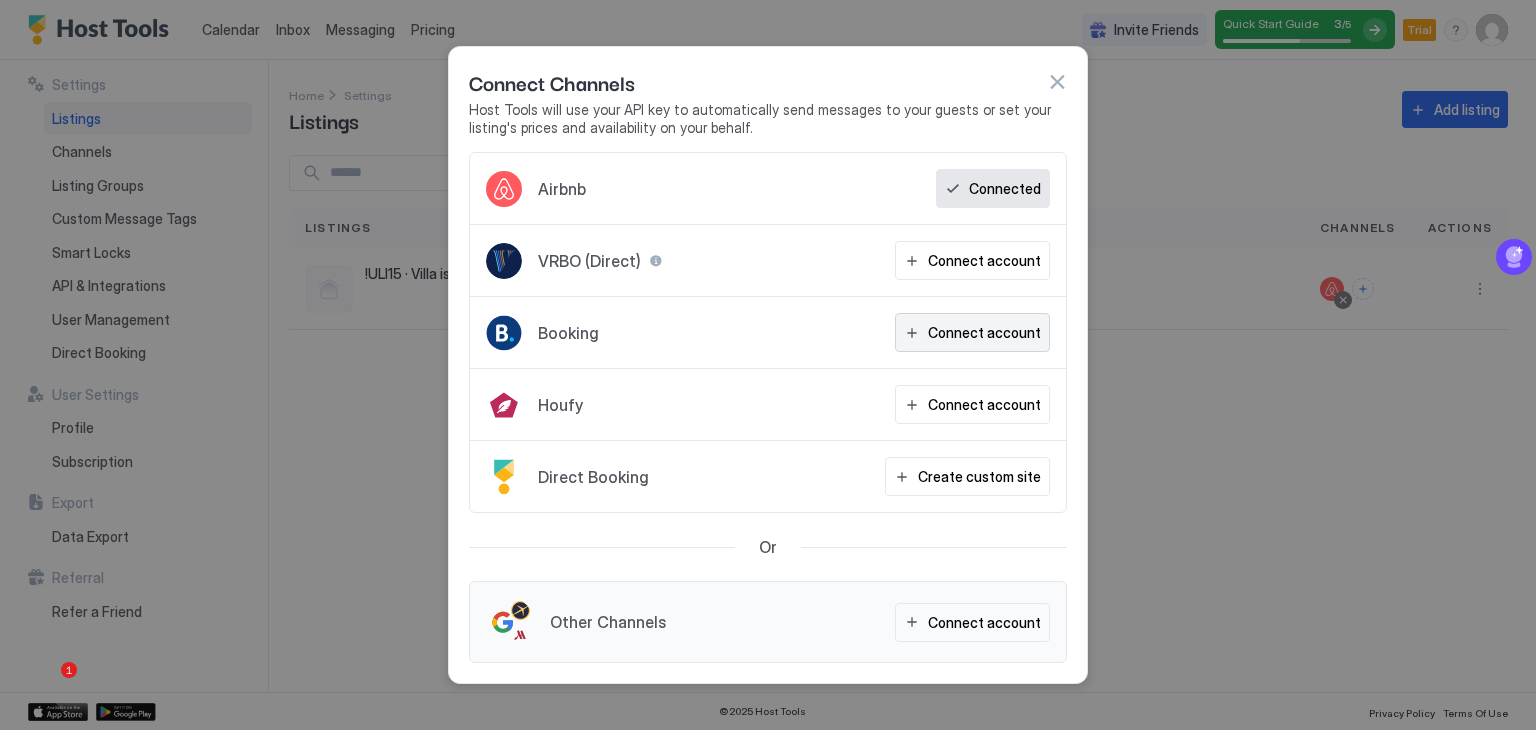 click on "Connect account" at bounding box center (984, 332) 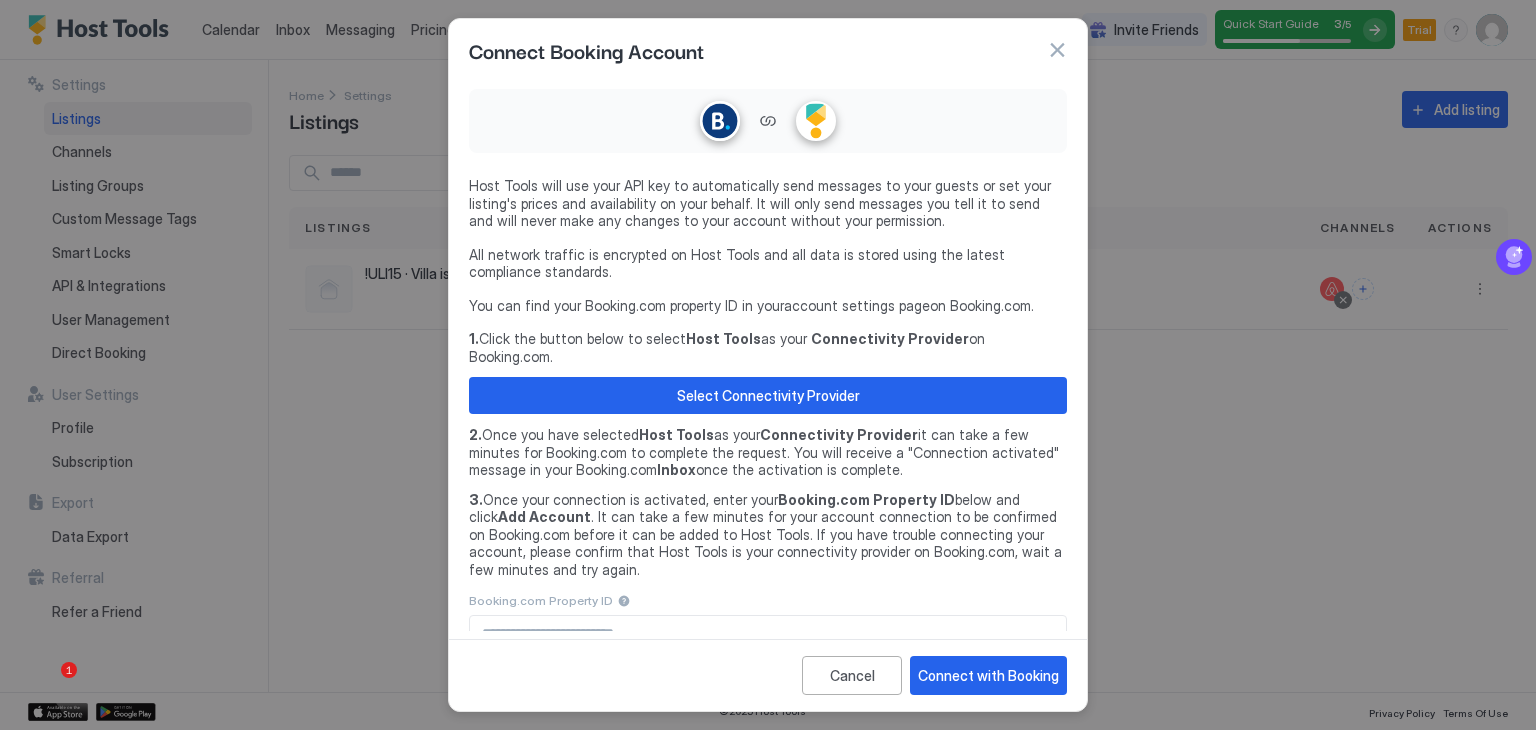 click on "account settings page" at bounding box center [857, 305] 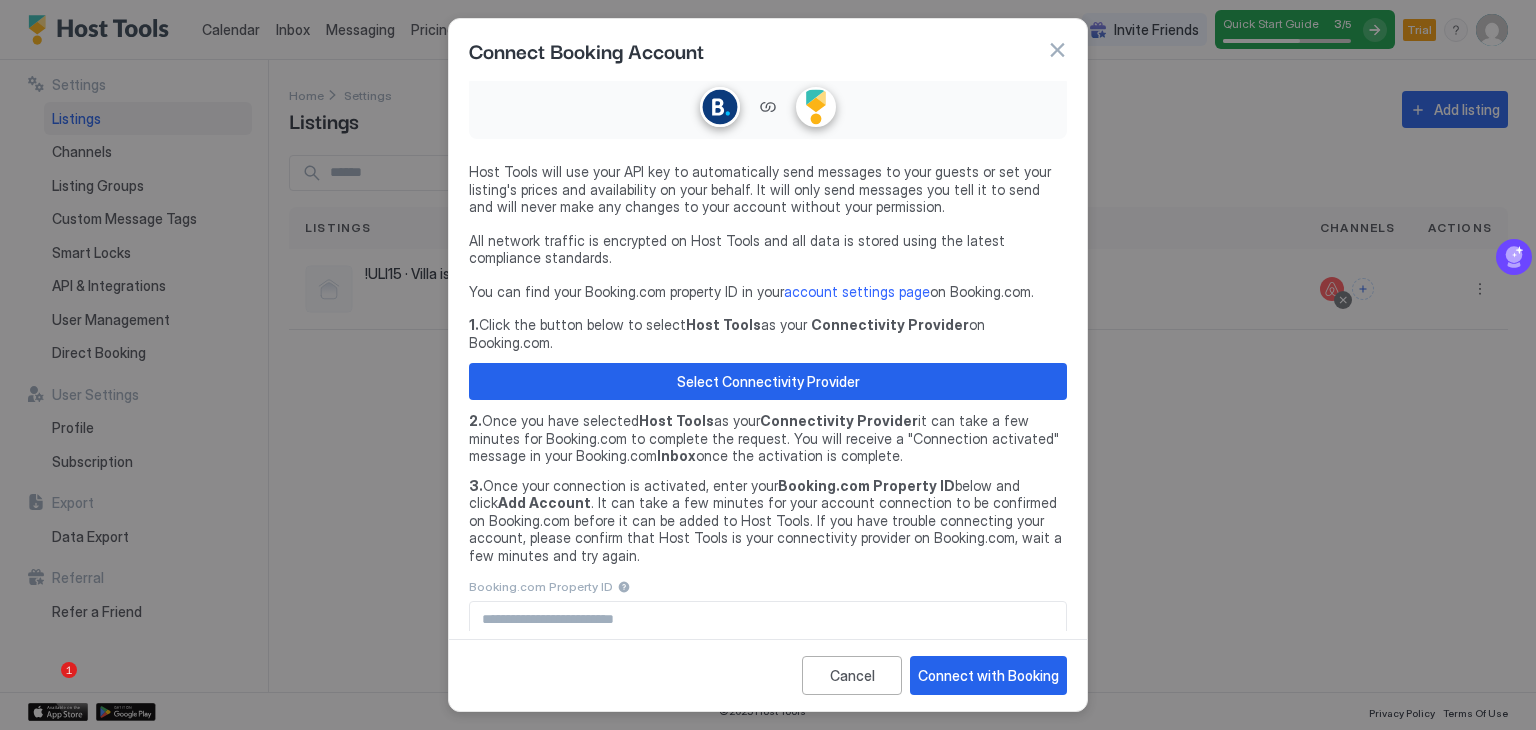 scroll, scrollTop: 21, scrollLeft: 0, axis: vertical 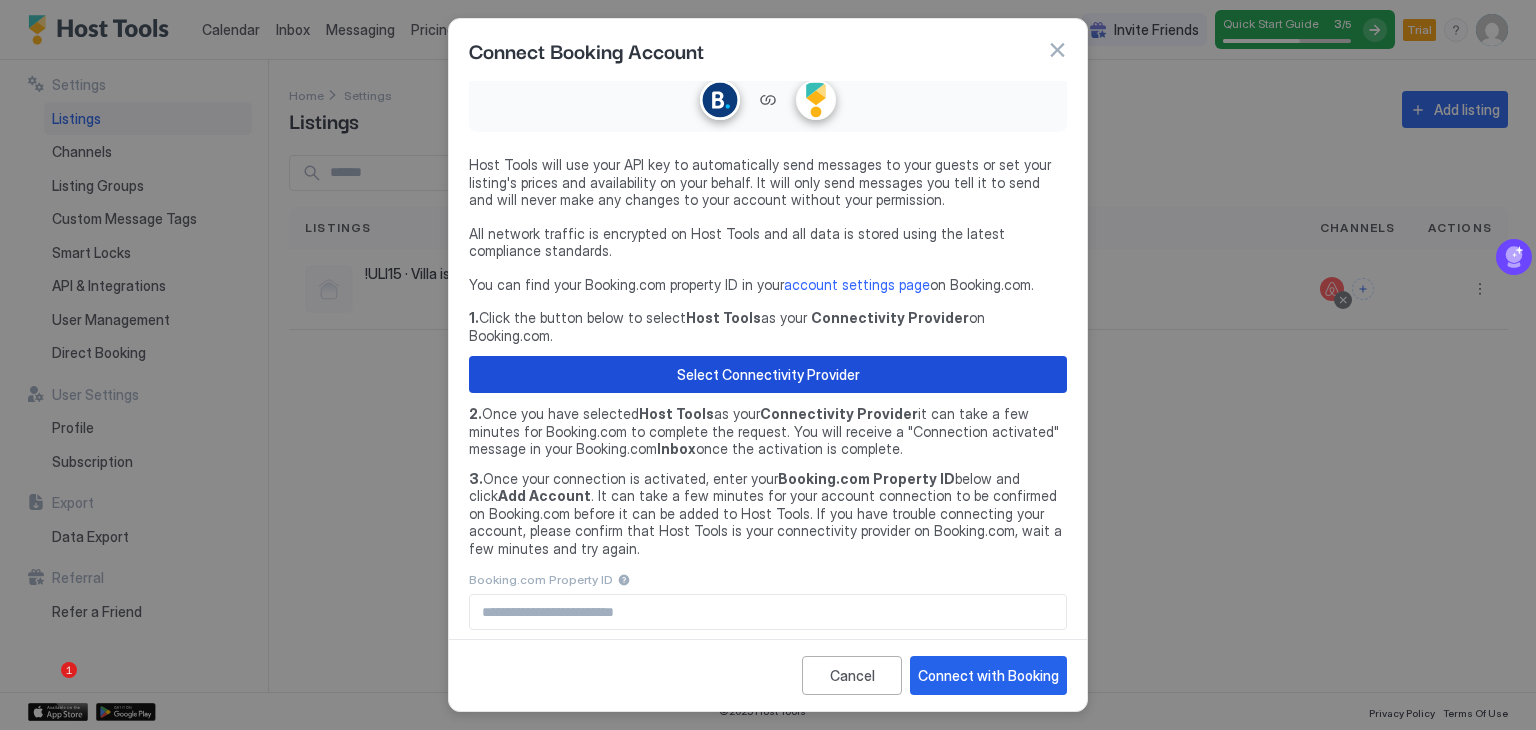 click on "Select Connectivity Provider" at bounding box center [768, 374] 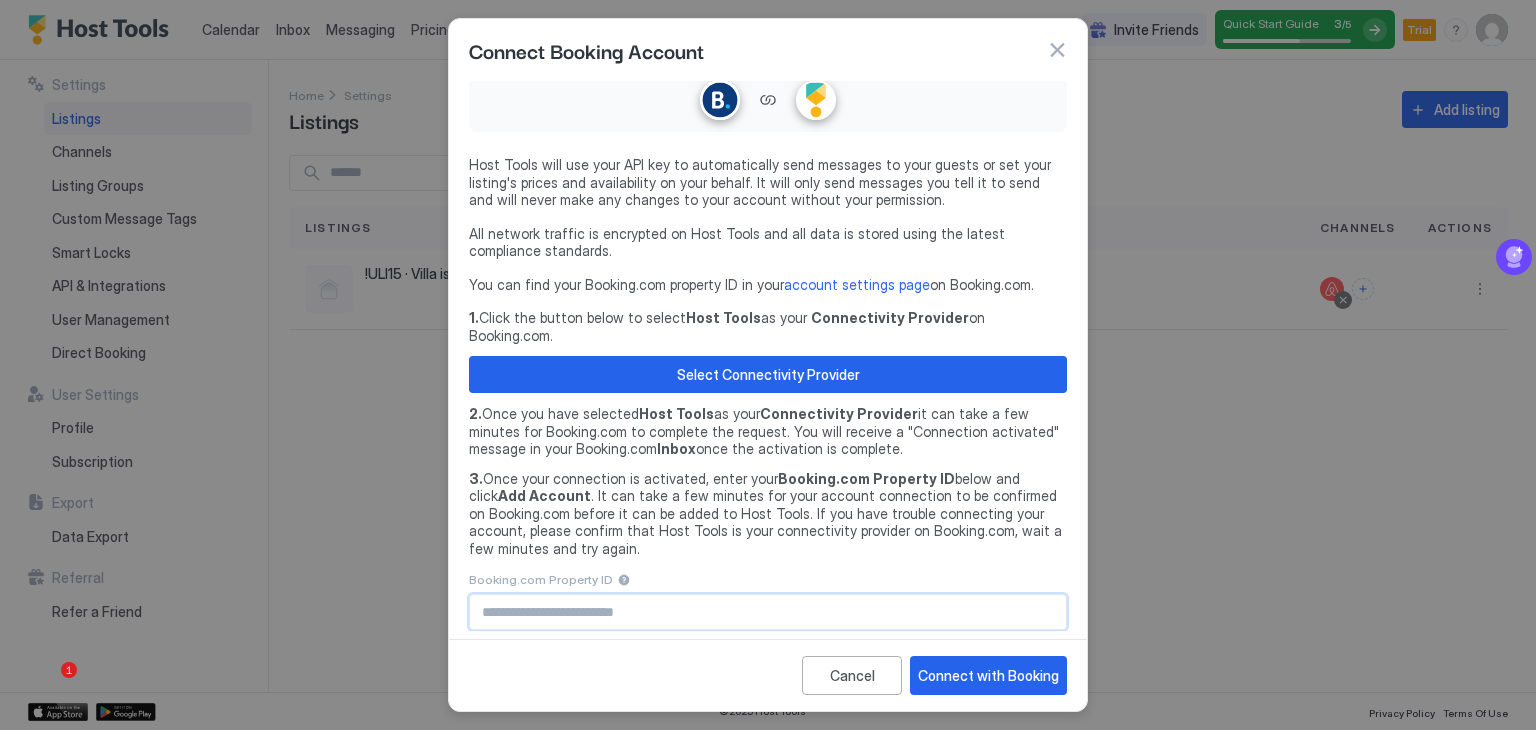 click at bounding box center (768, 612) 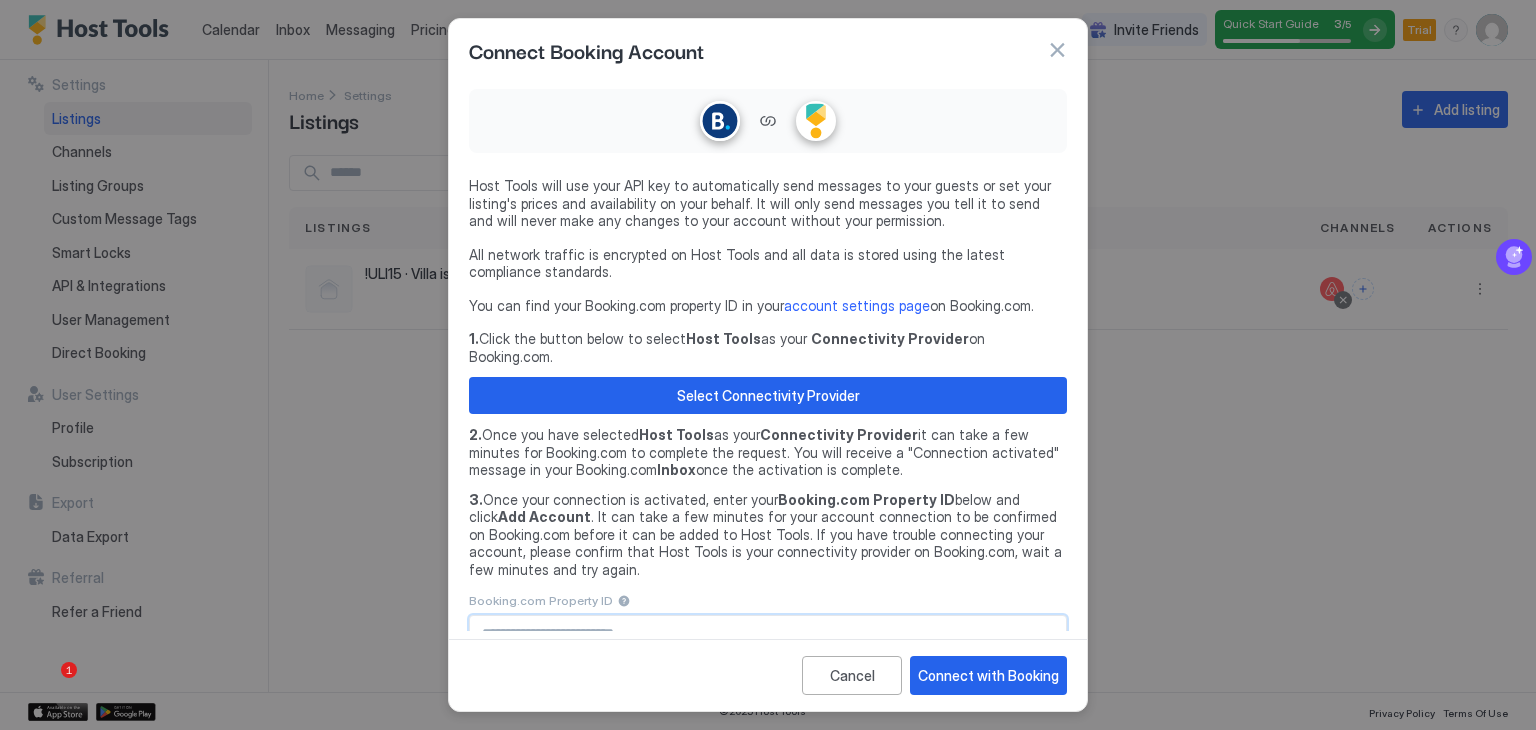 click at bounding box center (1057, 50) 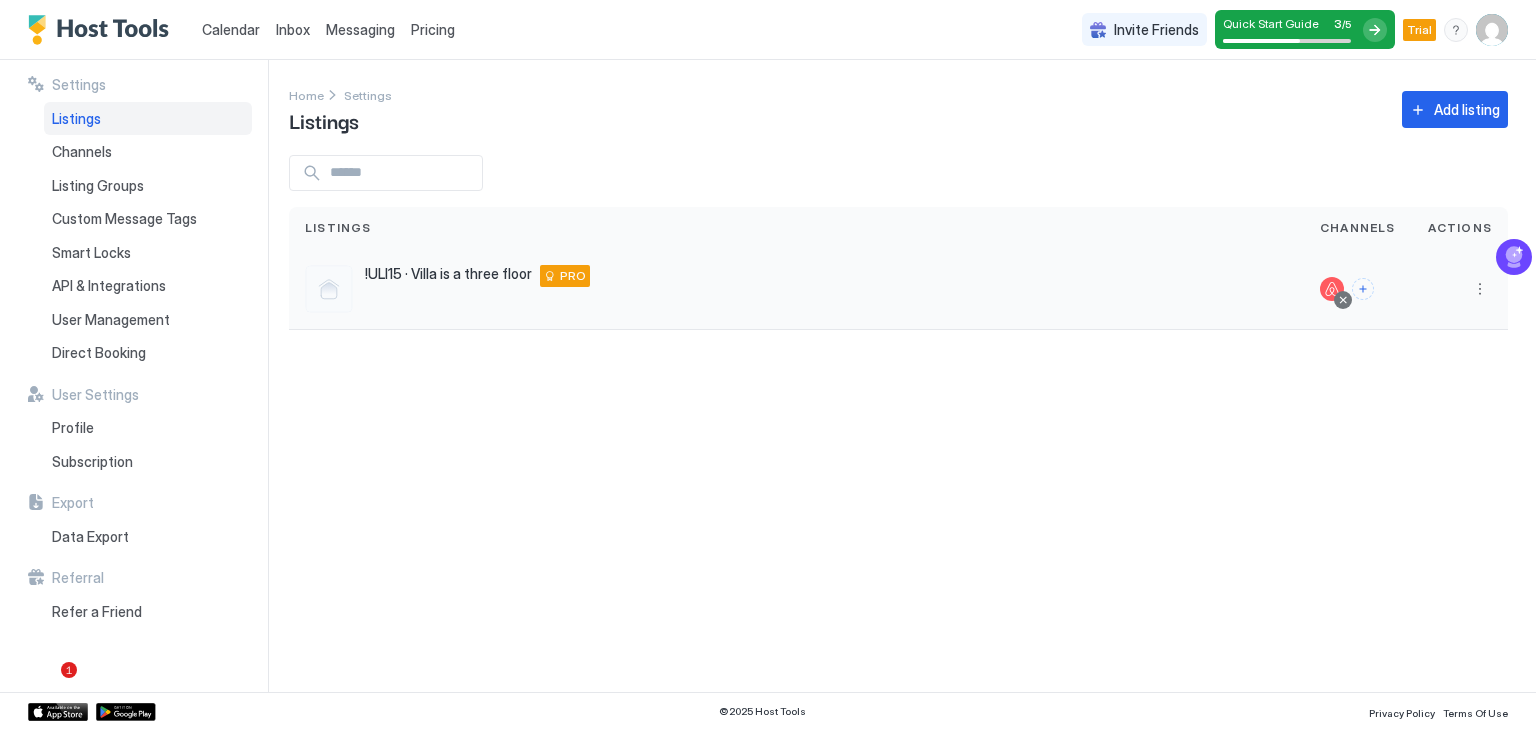 click on "!ULI15 · Villa is a three floor [CITY] [POSTAL_CODE] [COUNTRY] PRO" at bounding box center [796, 289] 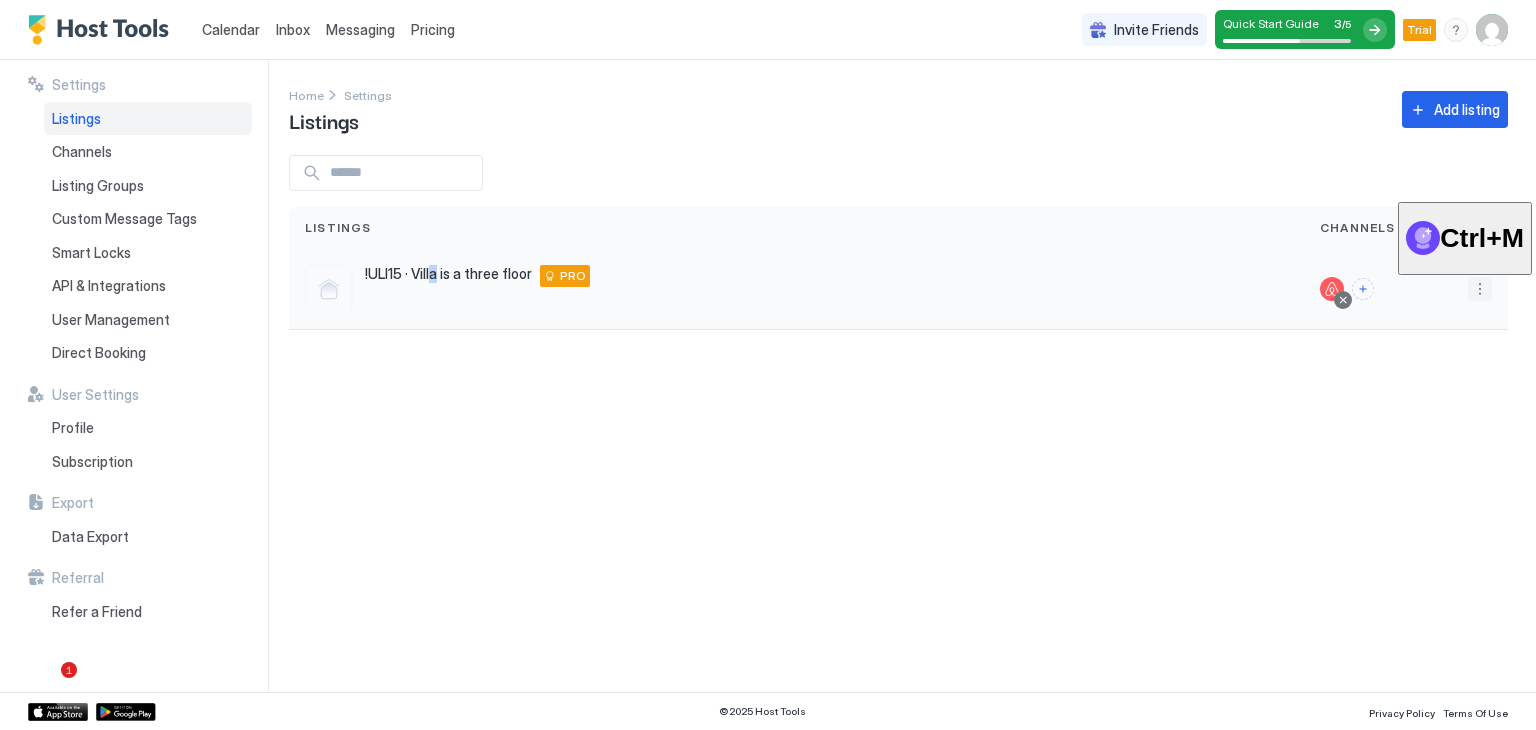 click at bounding box center [1480, 289] 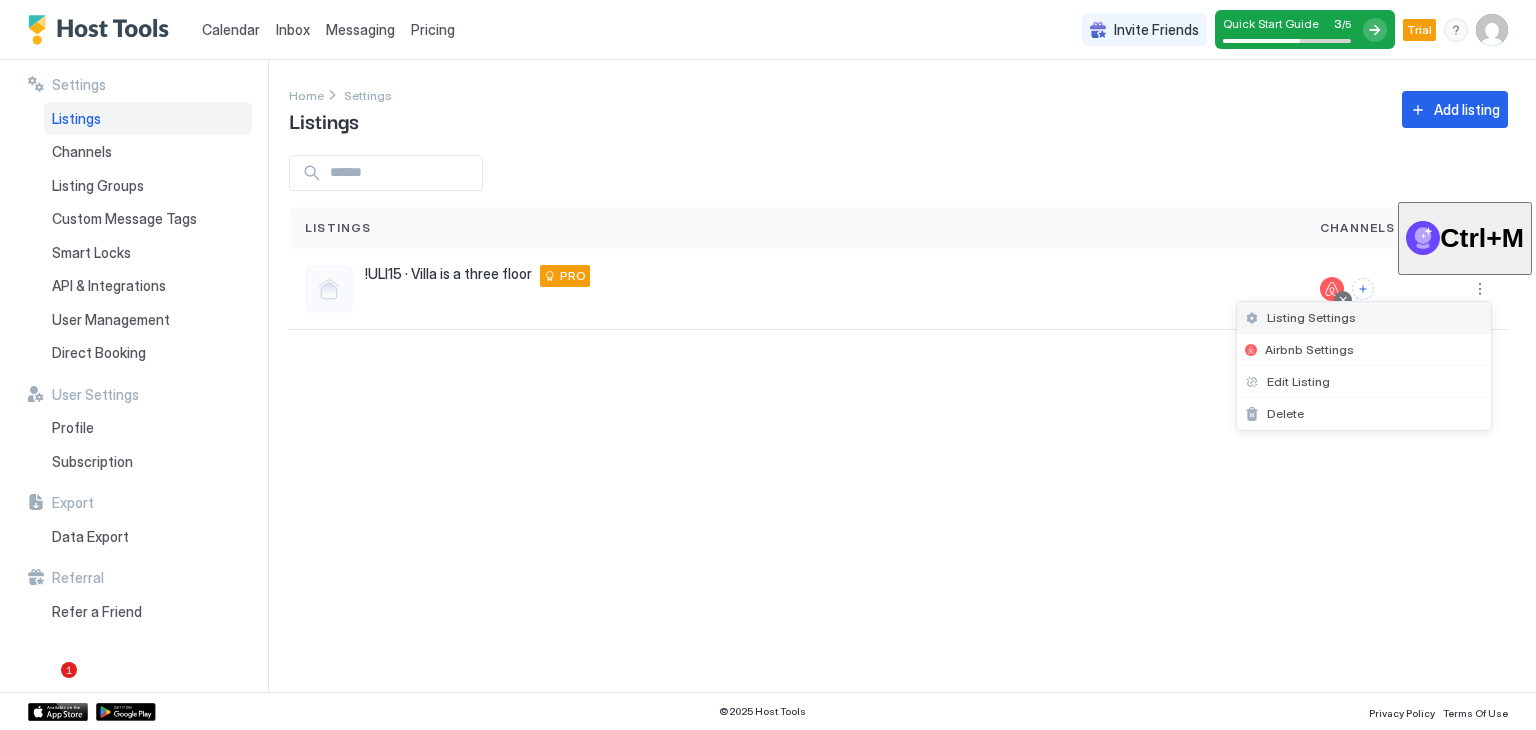 click on "Listing Settings" at bounding box center (1311, 317) 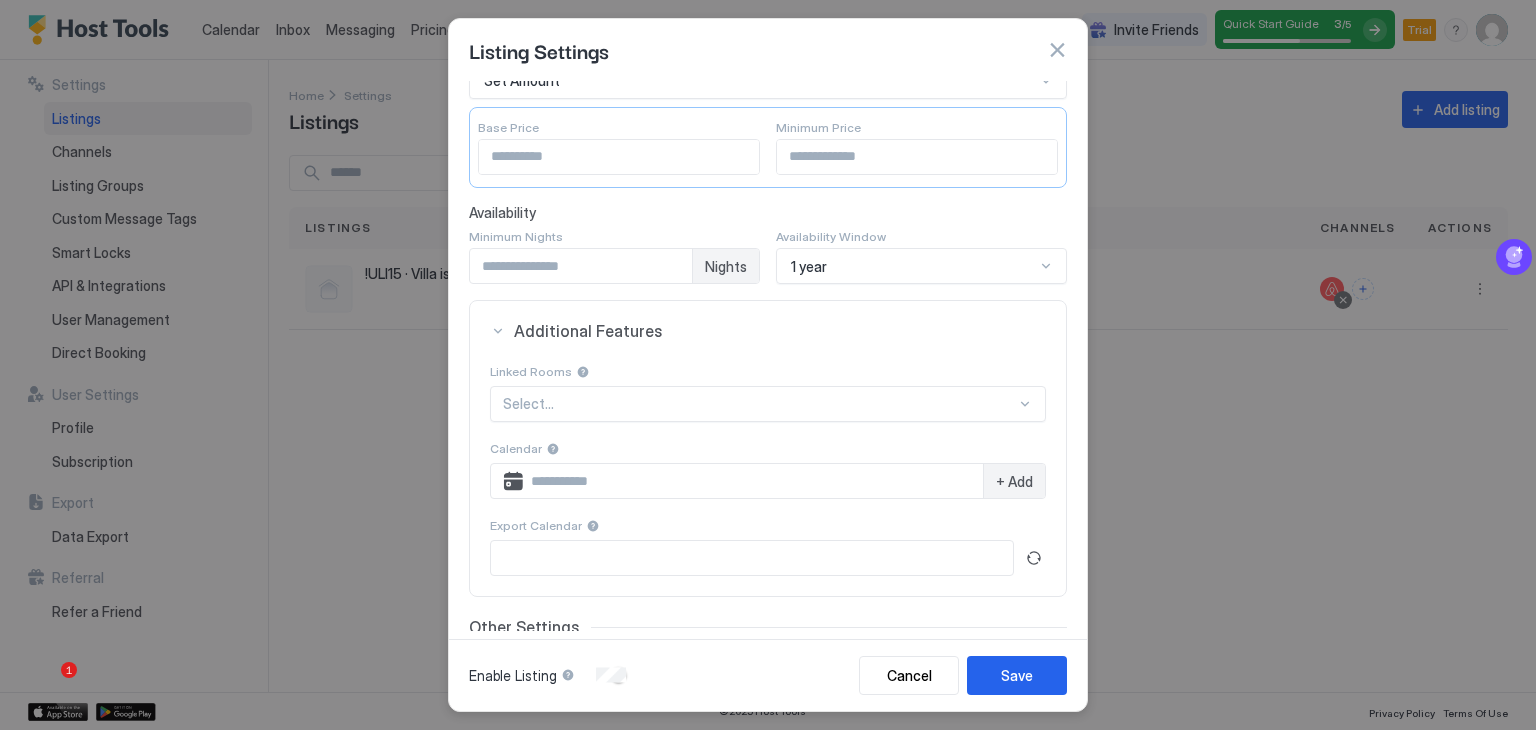 scroll, scrollTop: 0, scrollLeft: 0, axis: both 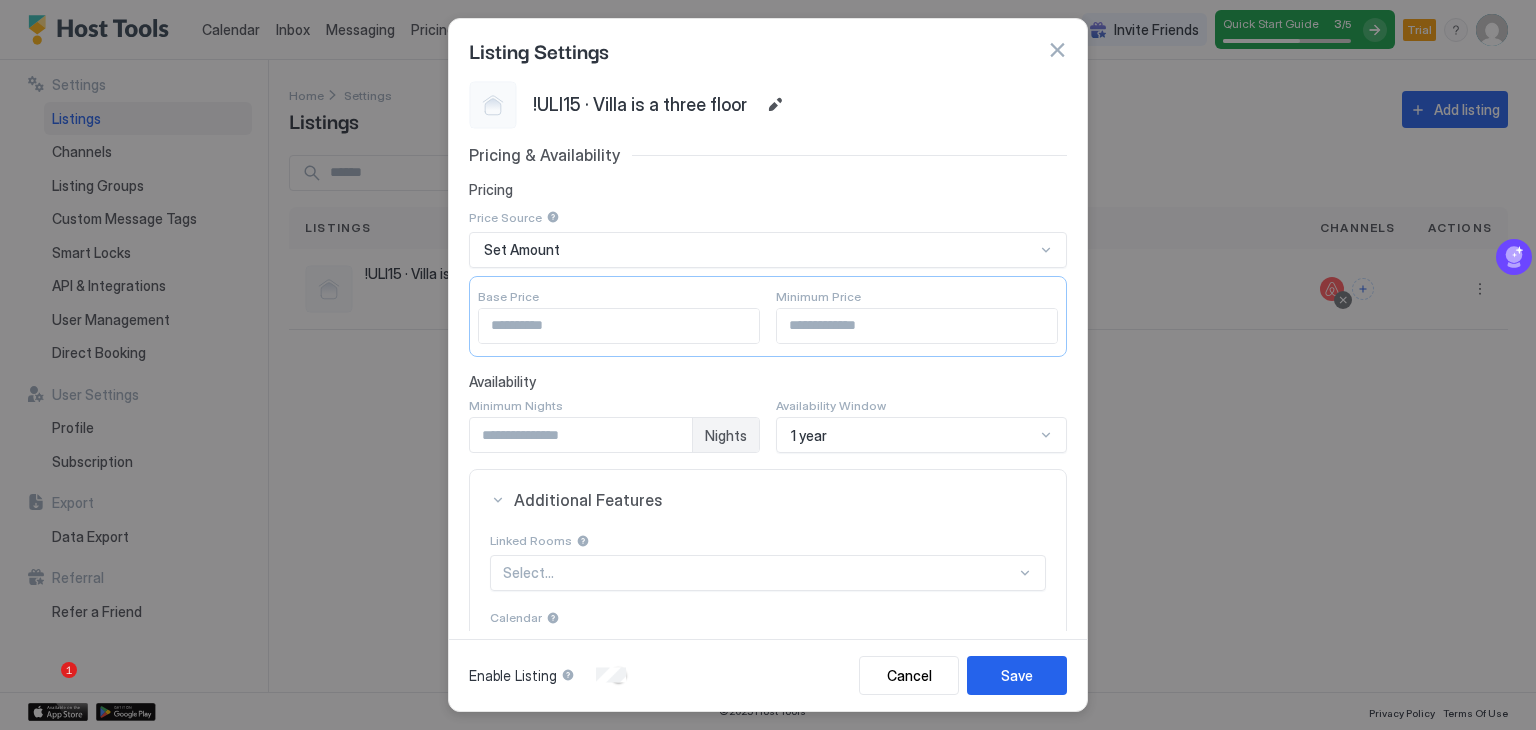 click at bounding box center (1057, 50) 